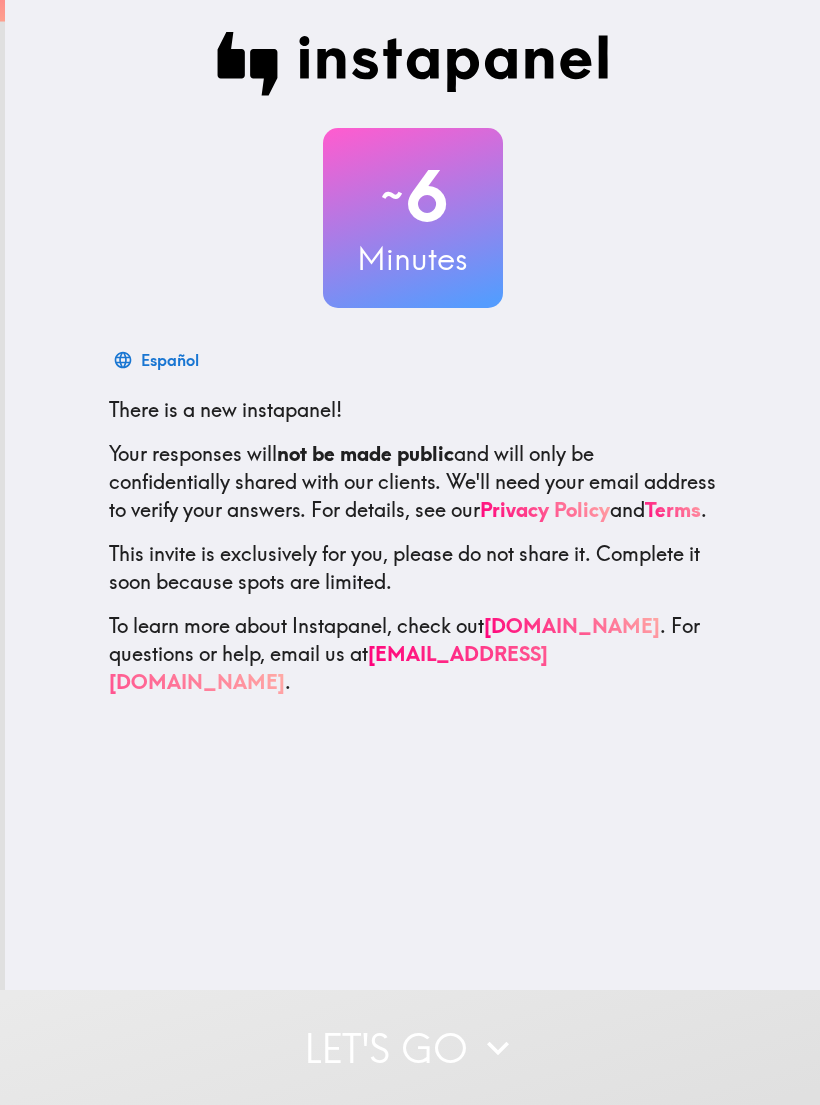 scroll, scrollTop: 0, scrollLeft: 0, axis: both 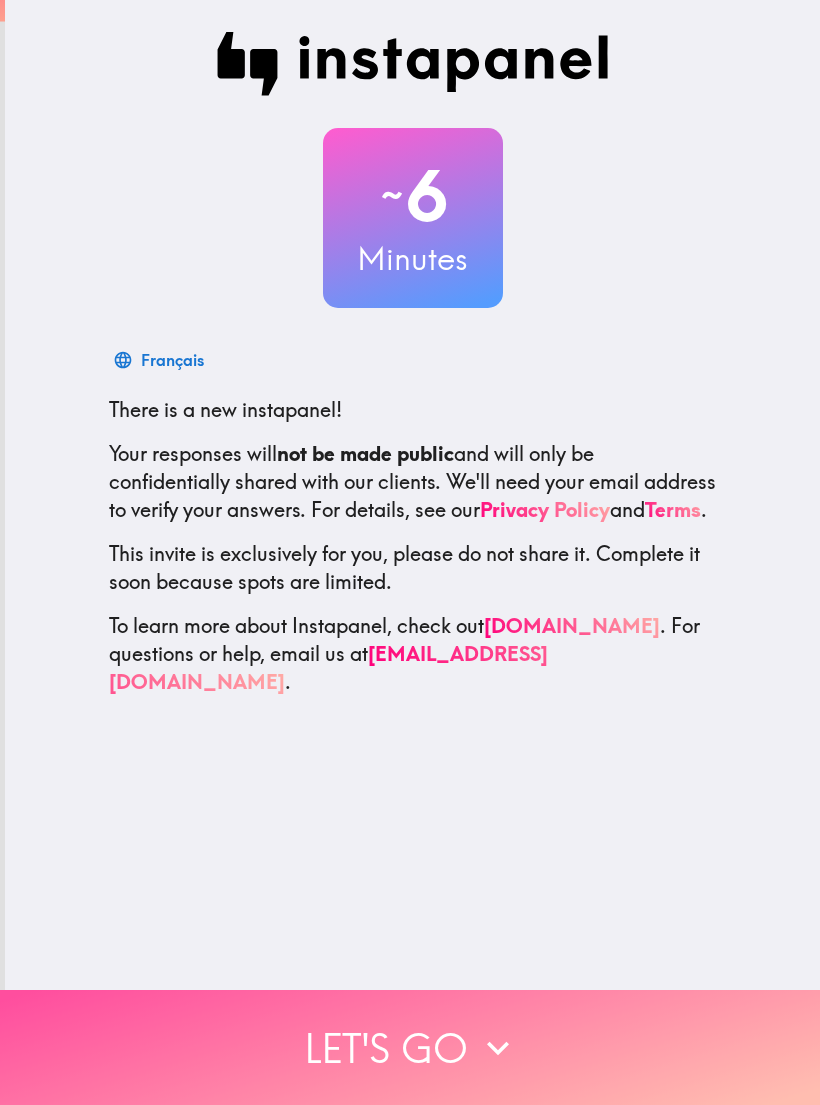 click on "Let's go" at bounding box center (410, 1047) 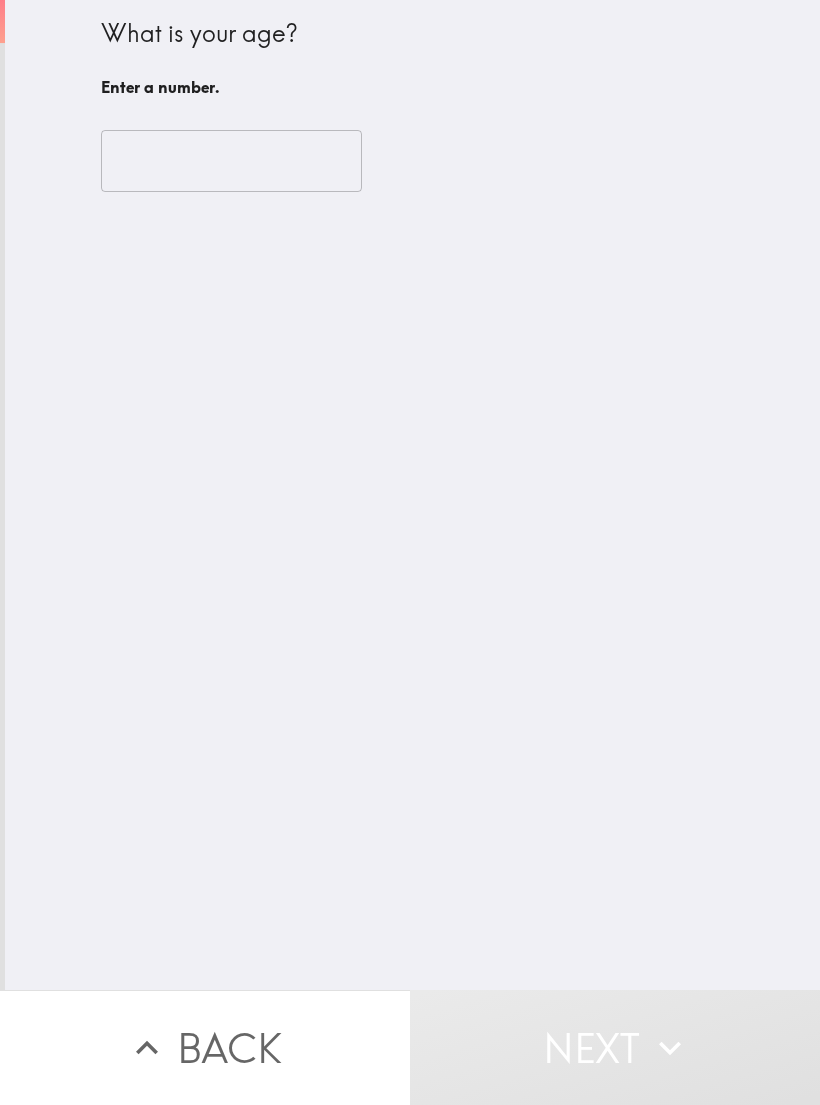 click at bounding box center (231, 161) 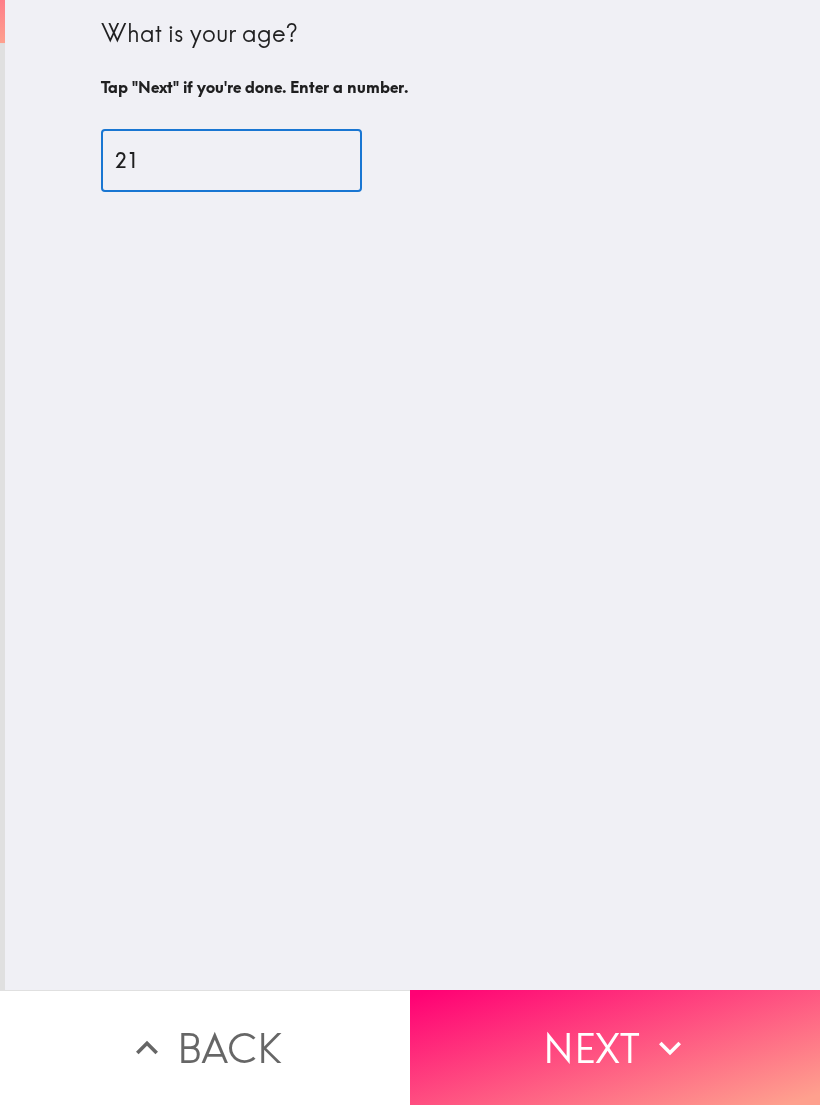 type on "21" 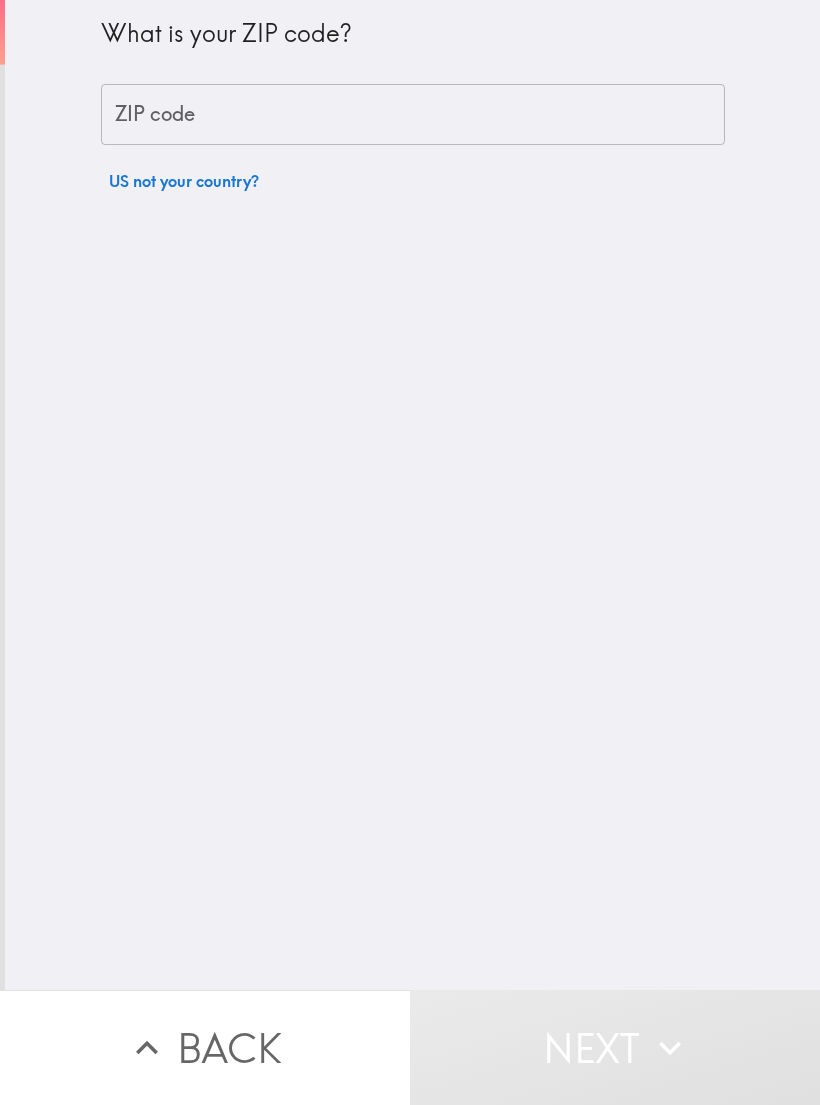 click on "ZIP code" at bounding box center (413, 115) 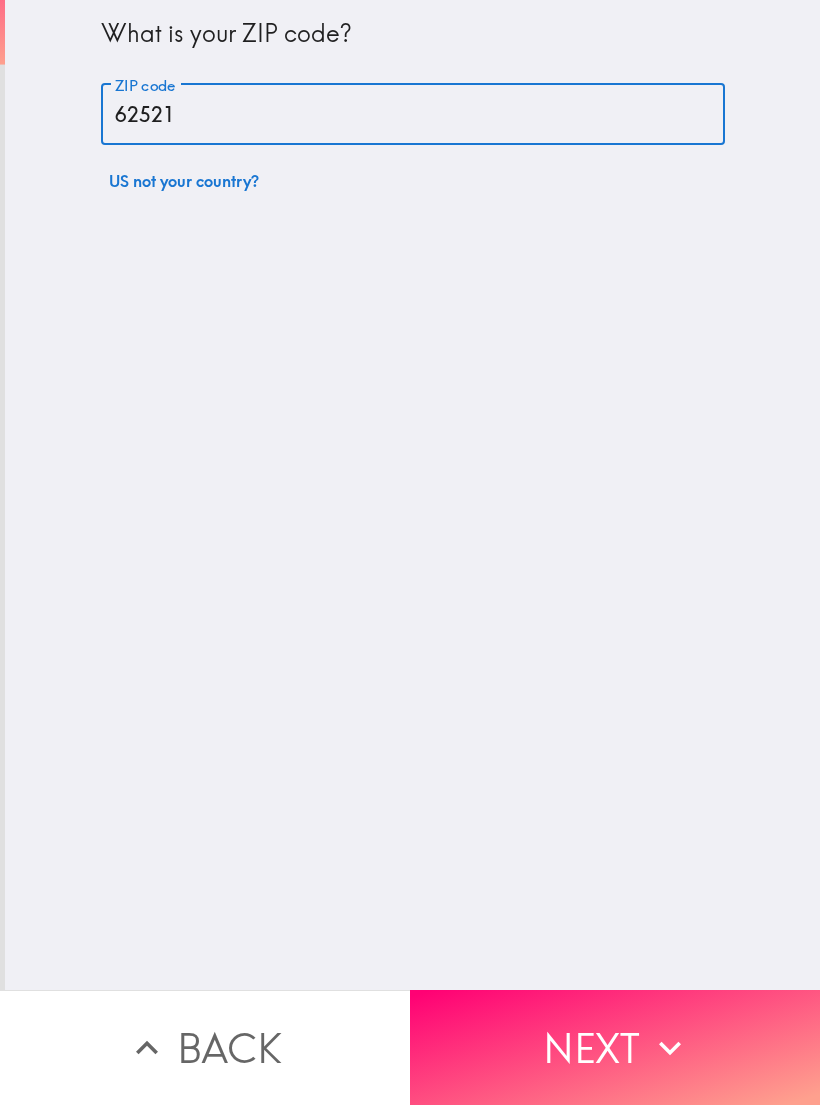 type on "62521" 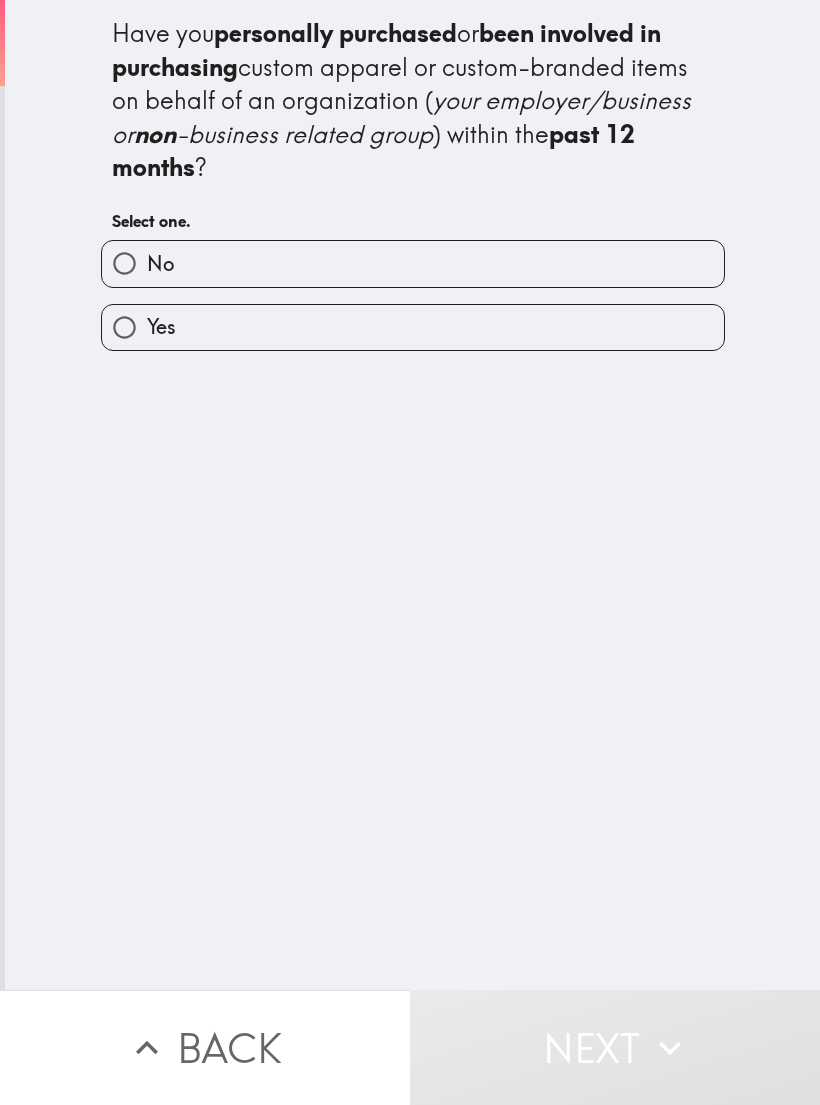click on "Yes" at bounding box center [413, 327] 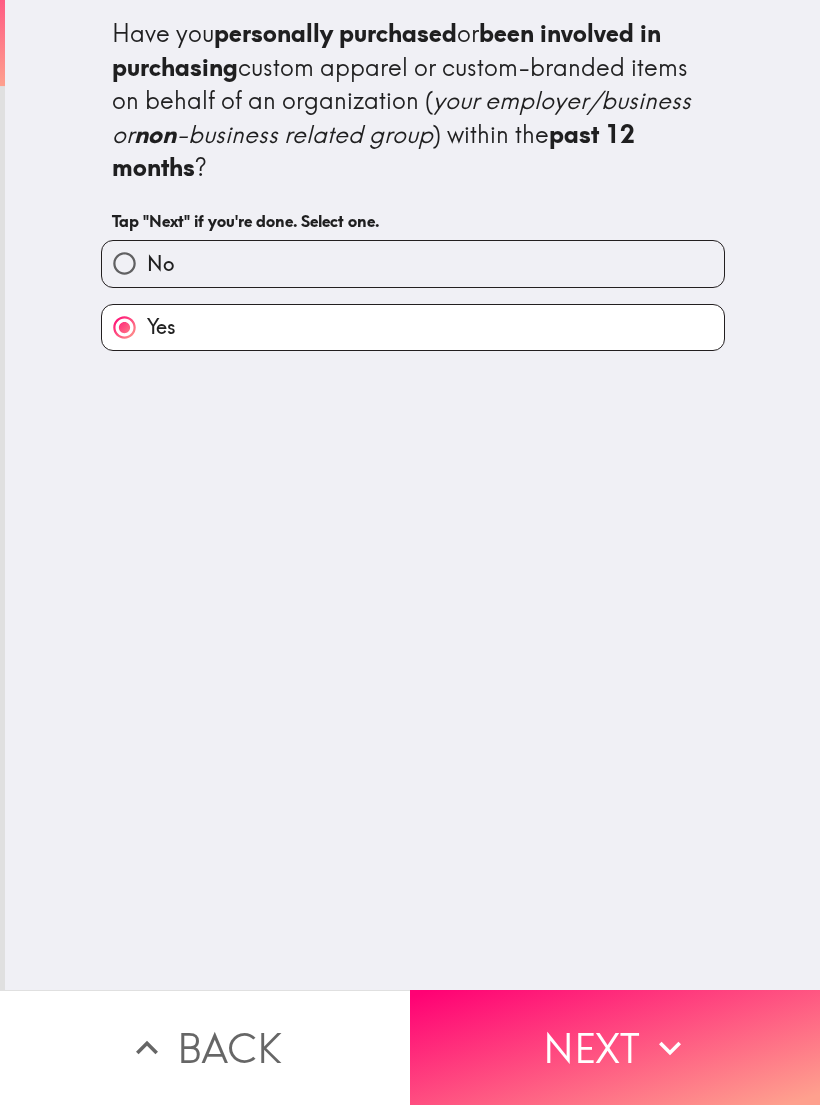 click on "Next" at bounding box center [615, 1047] 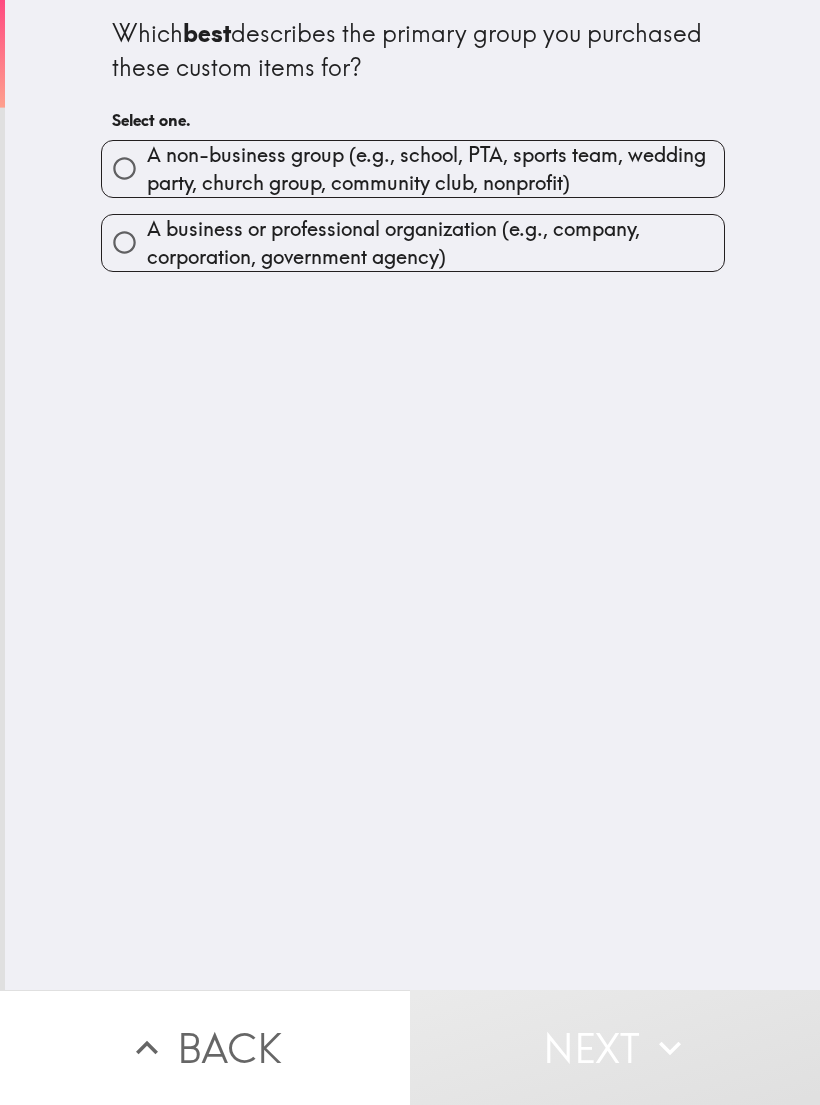 click on "A business or professional organization (e.g., company, corporation, government agency)" at bounding box center [435, 243] 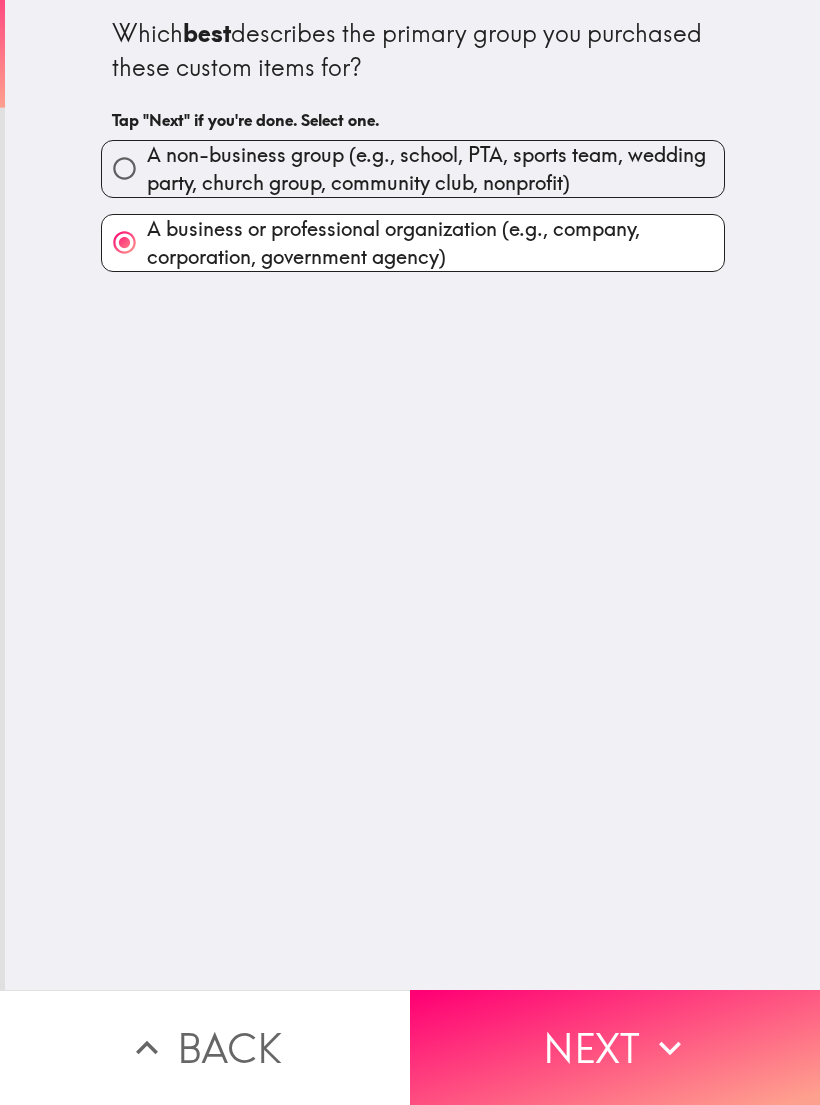 click 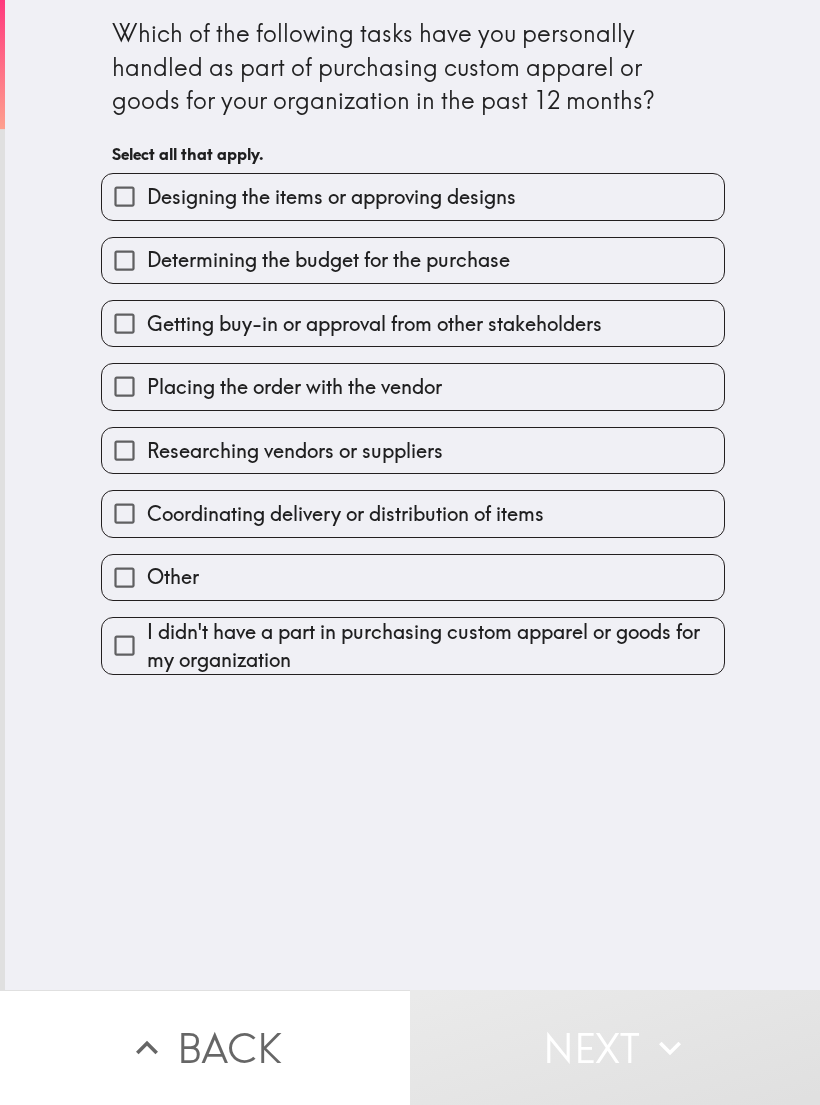 click on "Designing the items or approving designs" at bounding box center (413, 196) 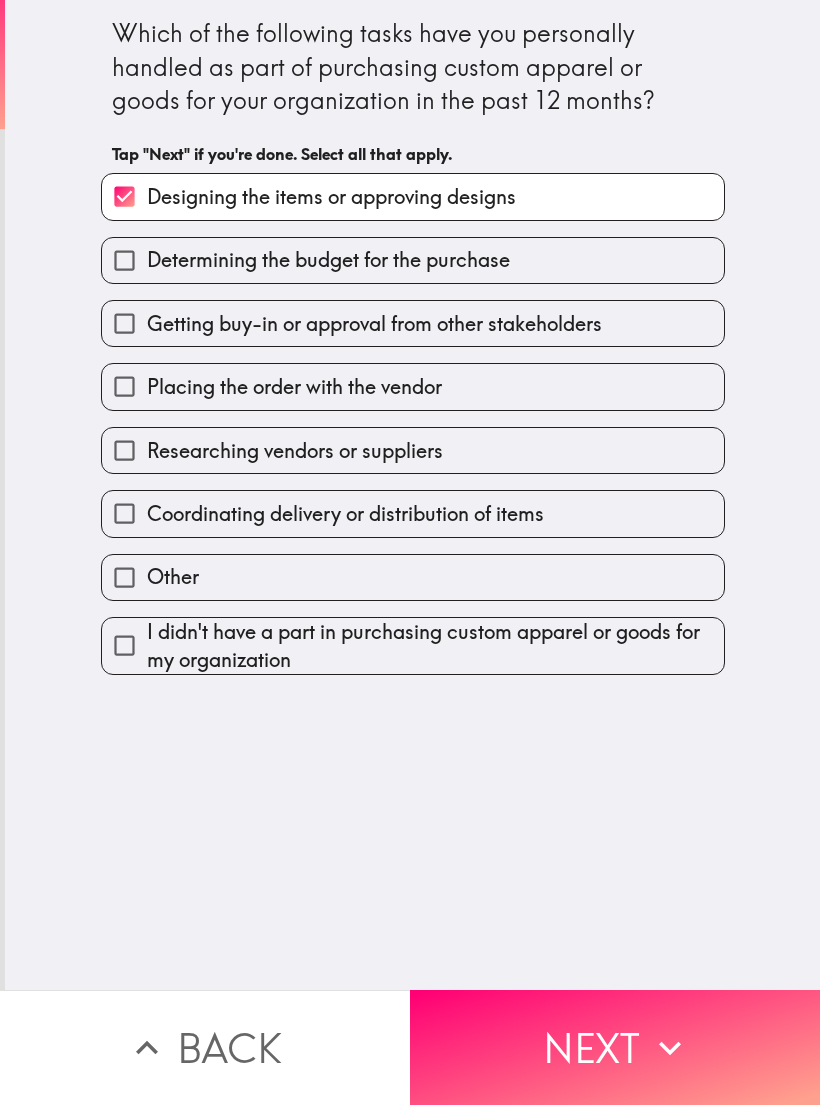 click on "Next" at bounding box center (615, 1047) 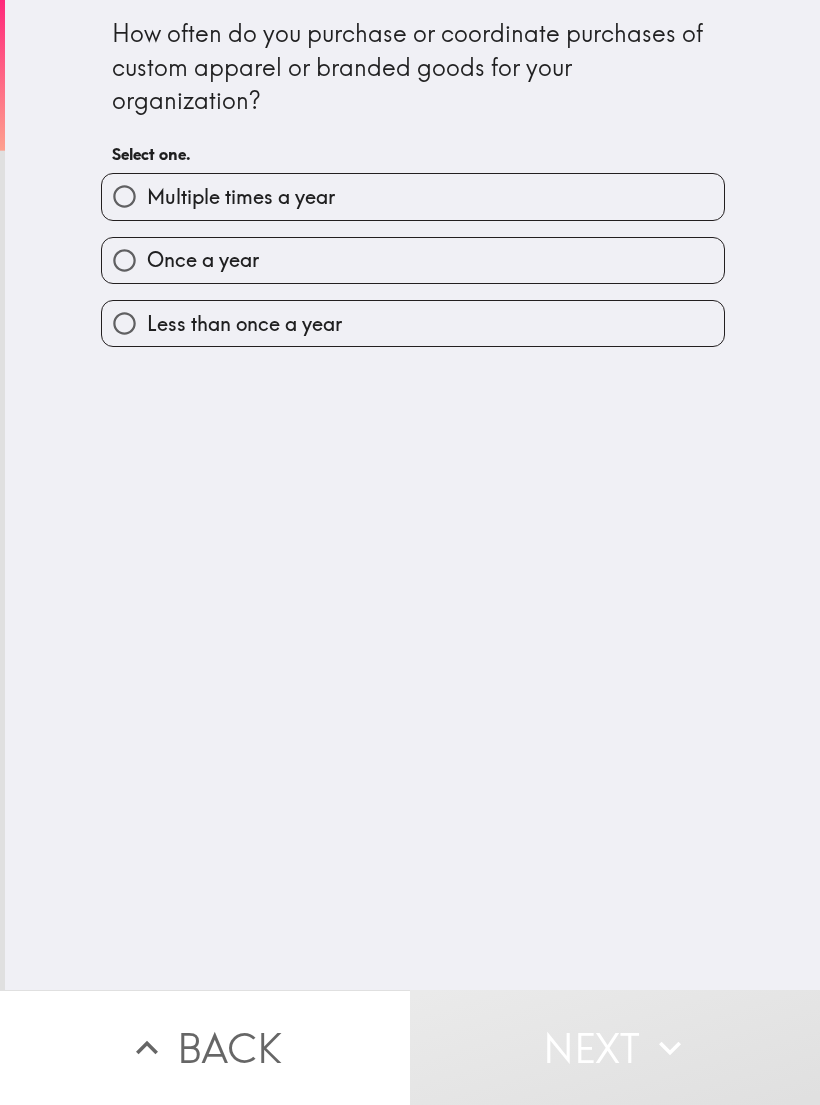 click on "Multiple times a year" at bounding box center (413, 196) 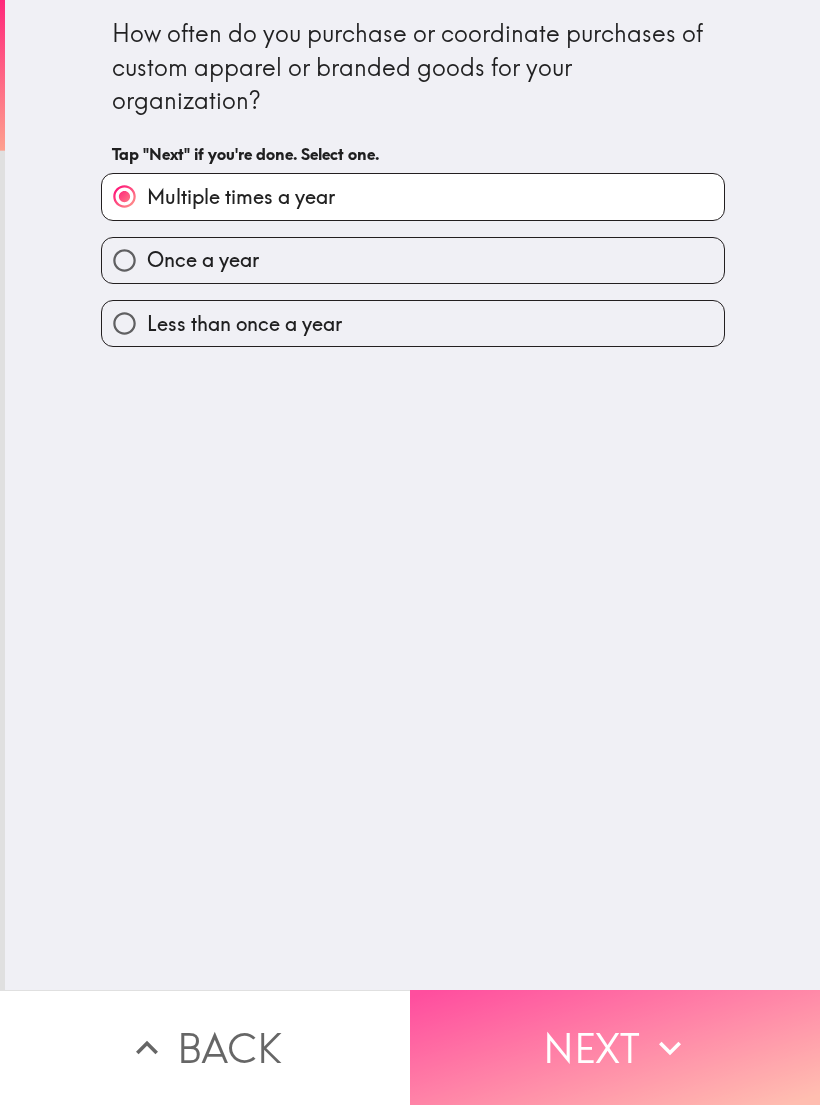 click on "Next" at bounding box center (615, 1047) 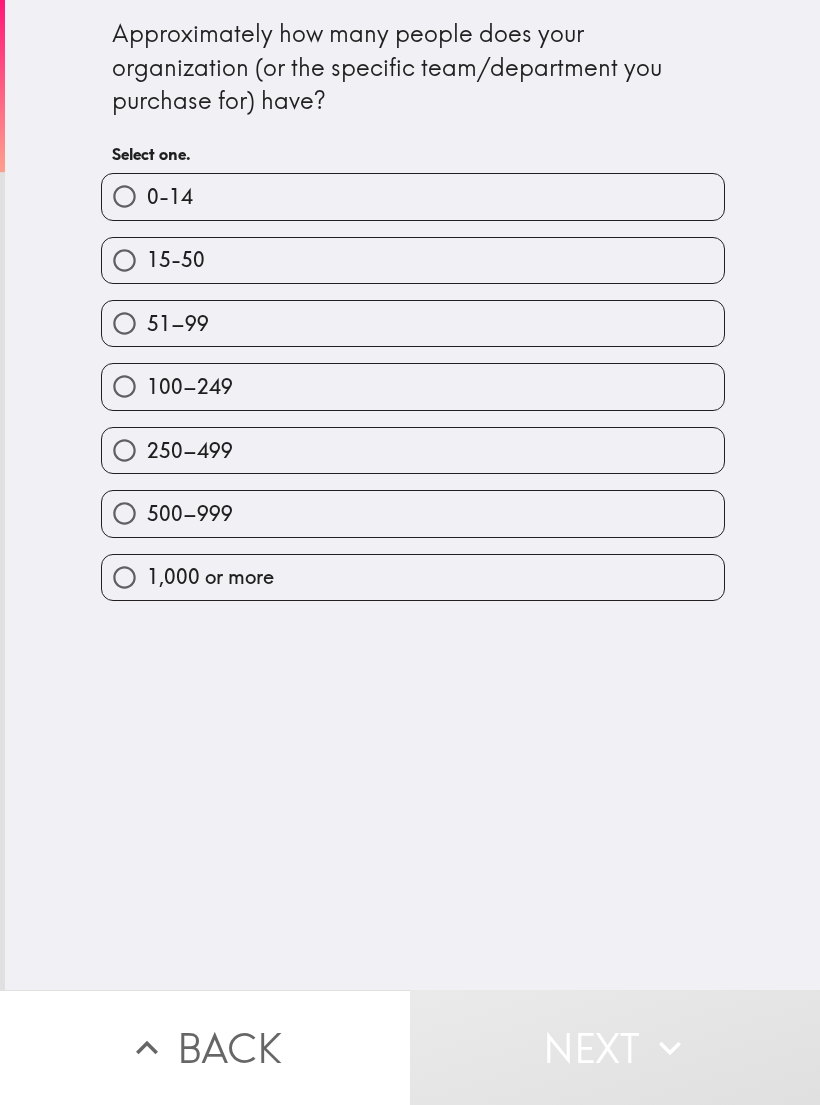 click on "100–249" at bounding box center (413, 386) 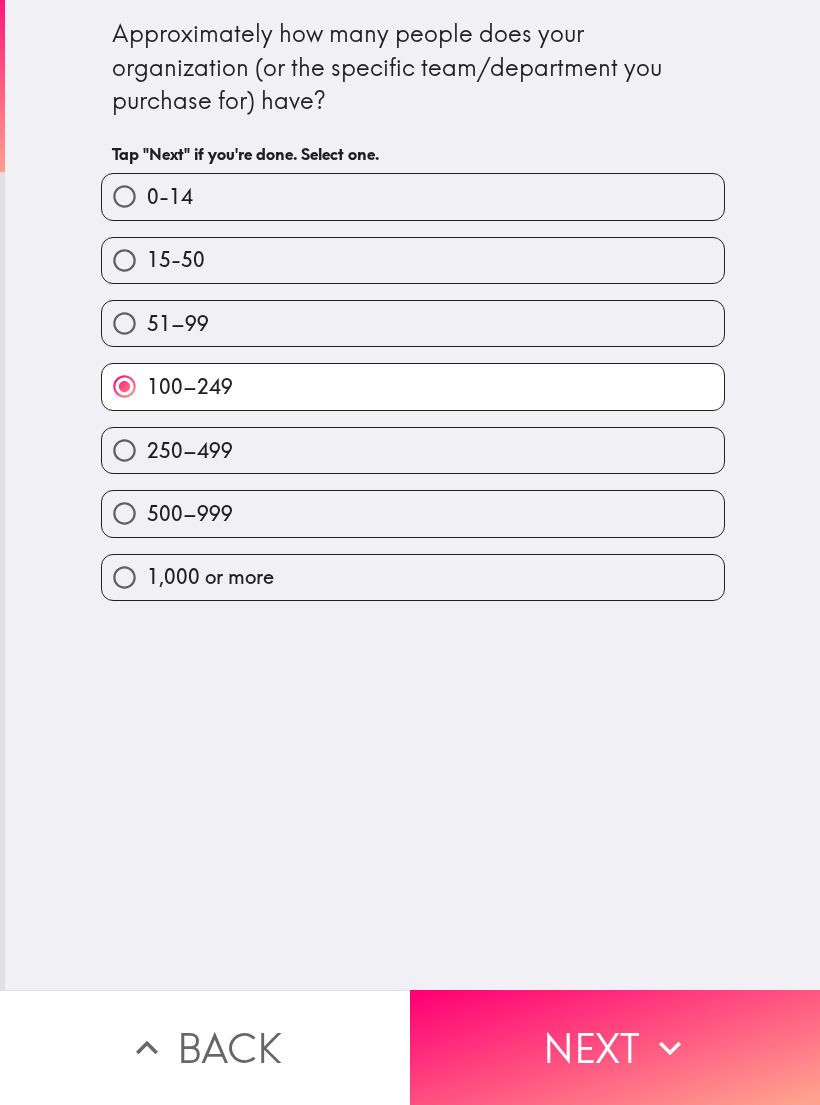 click on "Approximately how many people does your organization (or the specific team/department you purchase for) have? Tap "Next" if you're done.   Select one. 0-14 15-50 51–99 100–[PHONE_NUMBER] 1,000 or more" at bounding box center (412, 495) 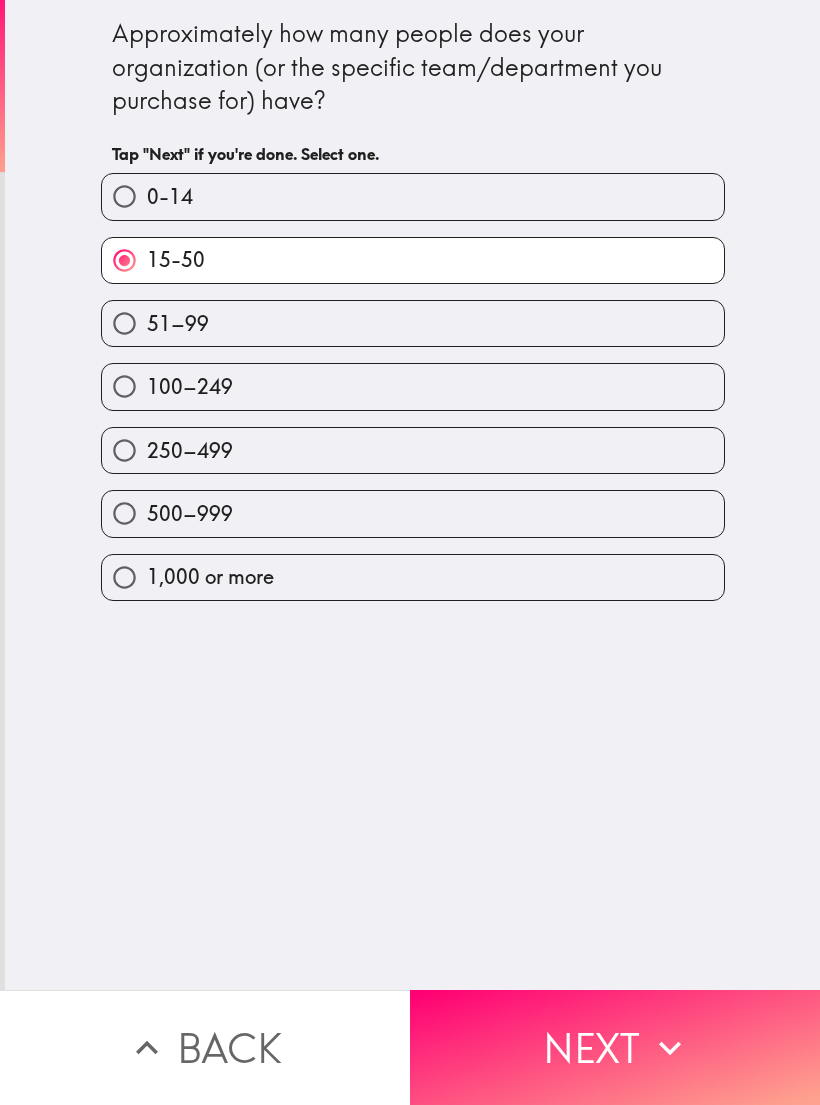 click on "Next" at bounding box center [615, 1047] 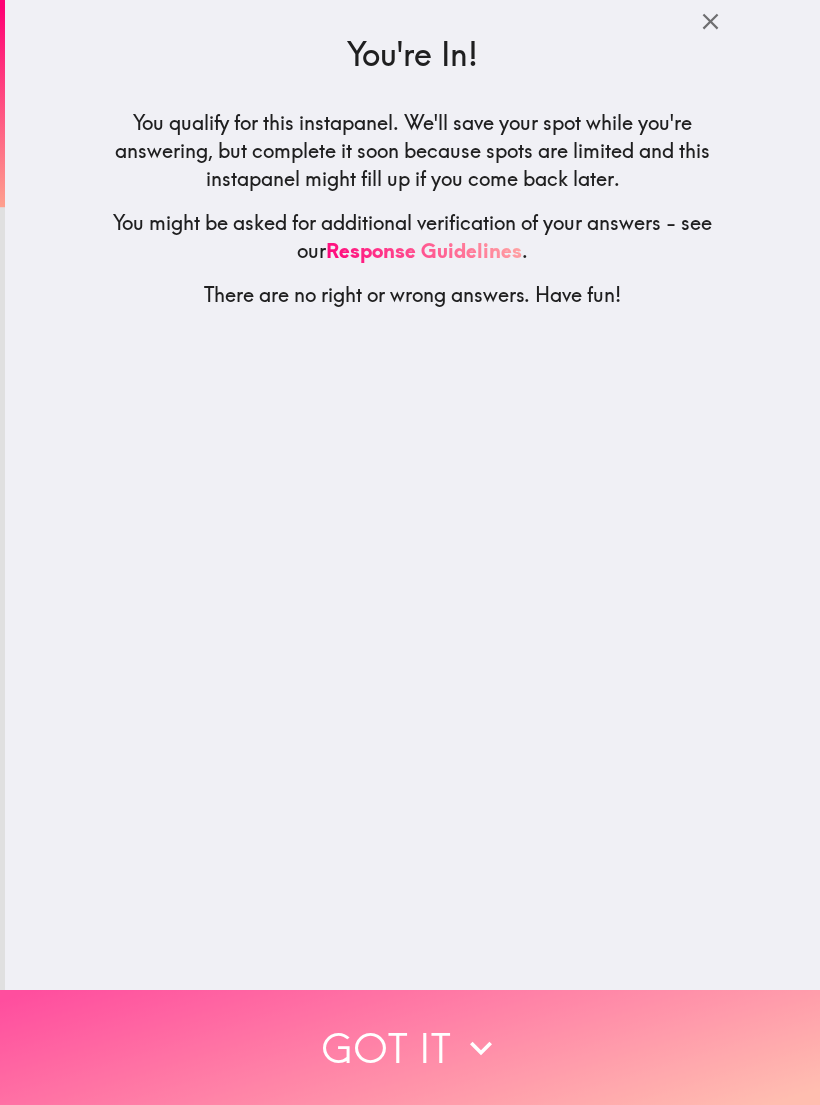 click on "Got it" at bounding box center (410, 1047) 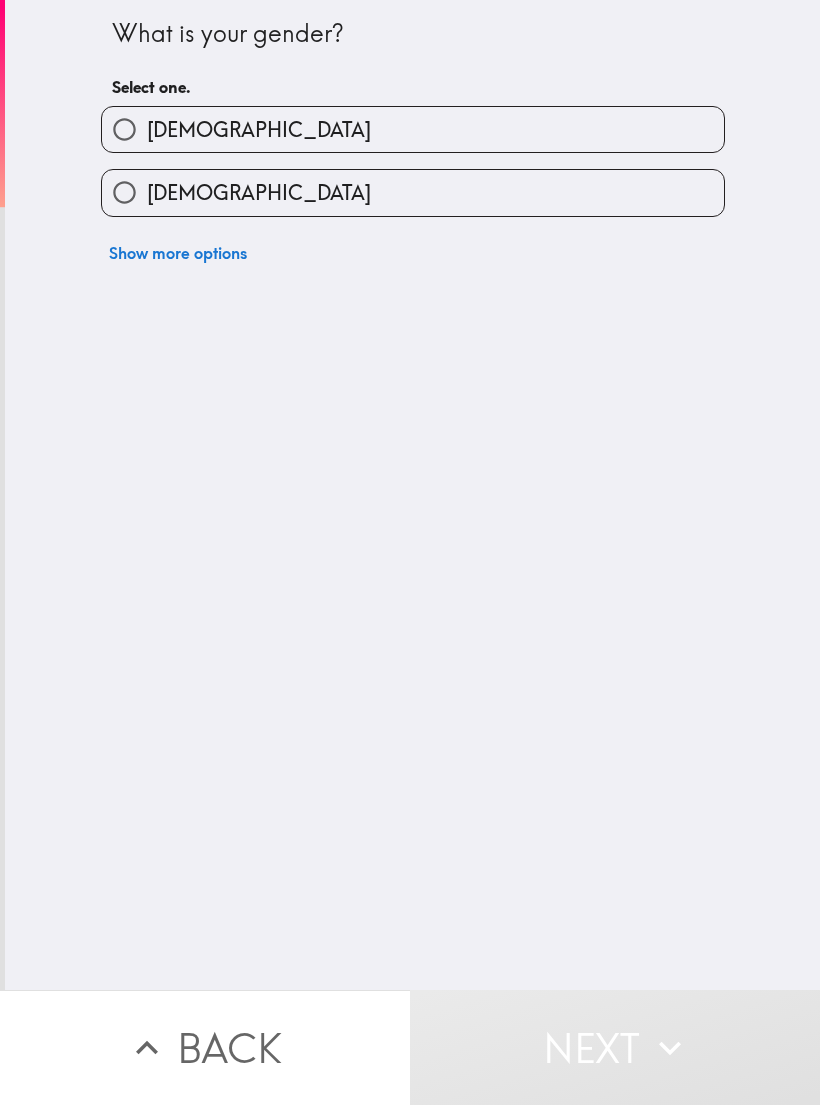click on "[DEMOGRAPHIC_DATA]" at bounding box center [413, 129] 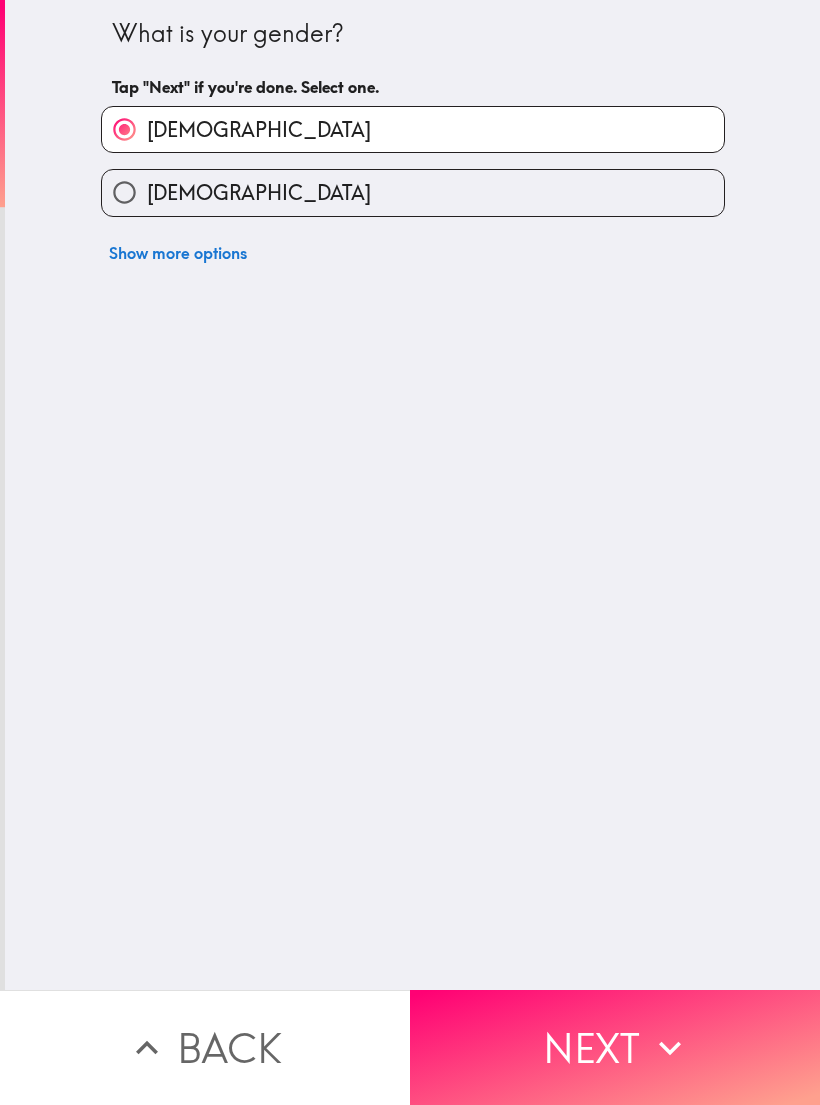 click on "Next" at bounding box center [615, 1047] 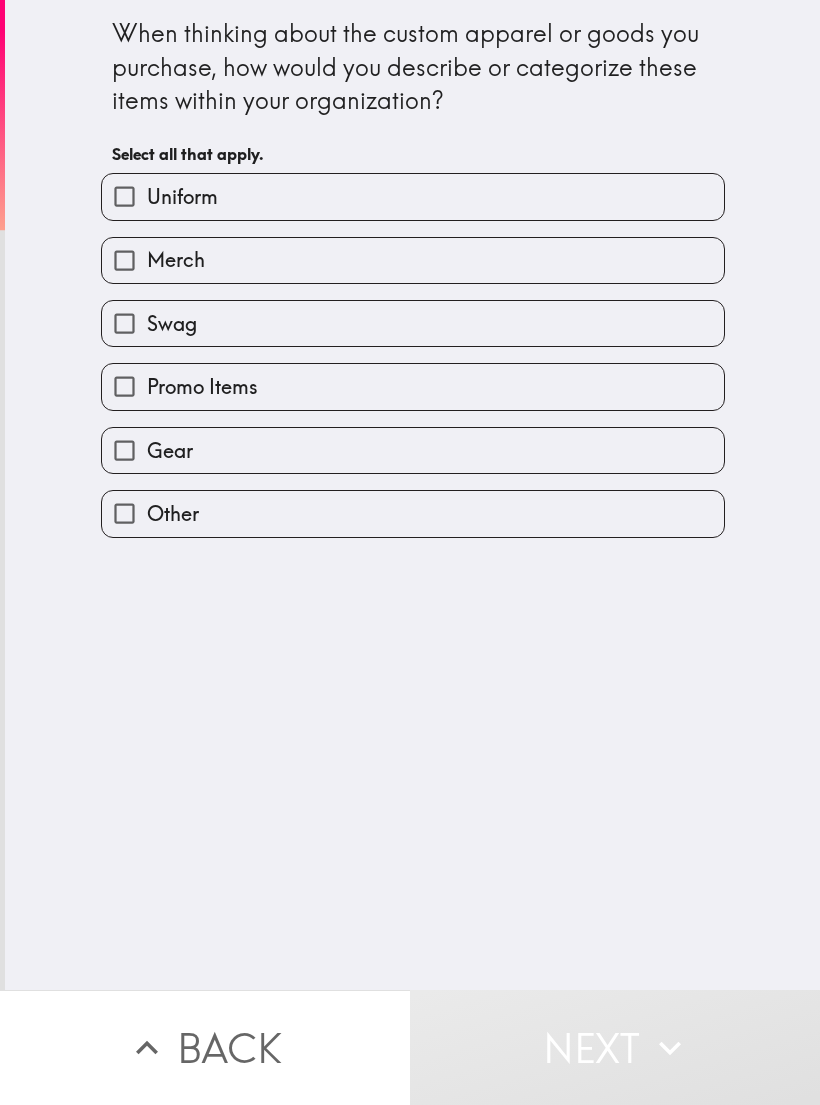 click on "Promo Items" at bounding box center (413, 386) 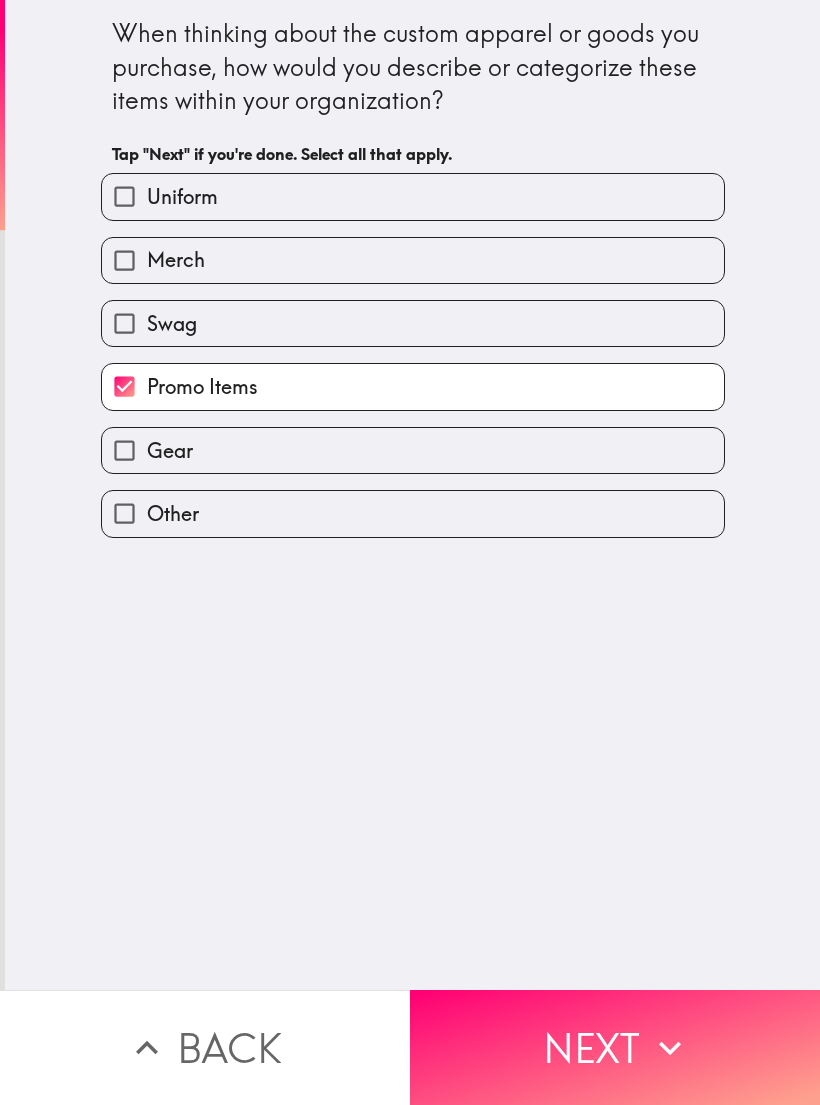 click on "Gear" at bounding box center [413, 450] 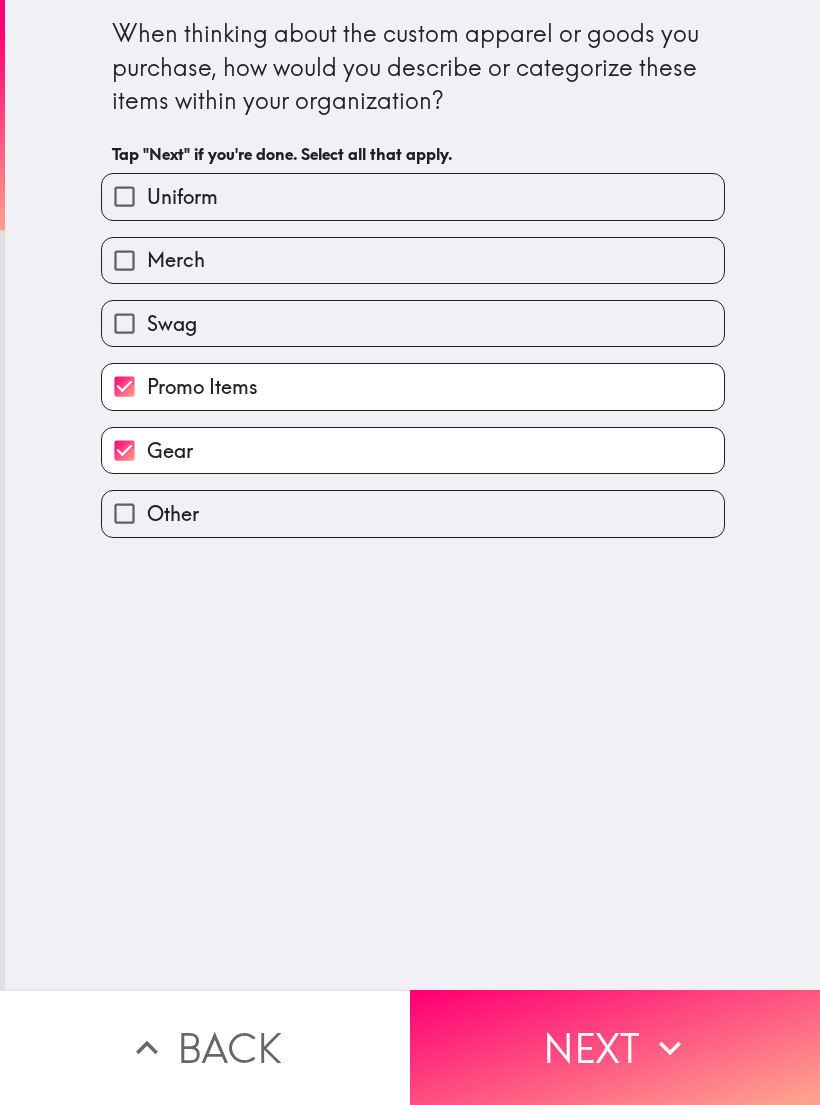 click on "Merch" at bounding box center [413, 260] 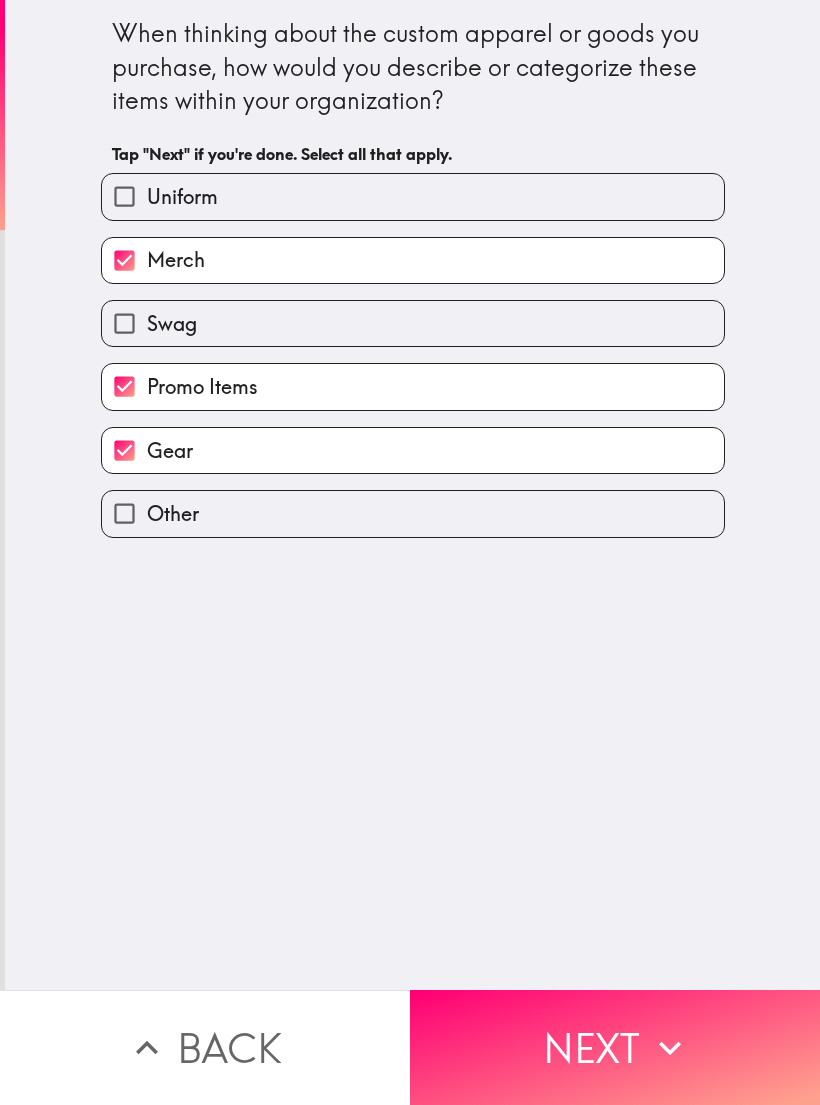 click on "Gear" at bounding box center (413, 450) 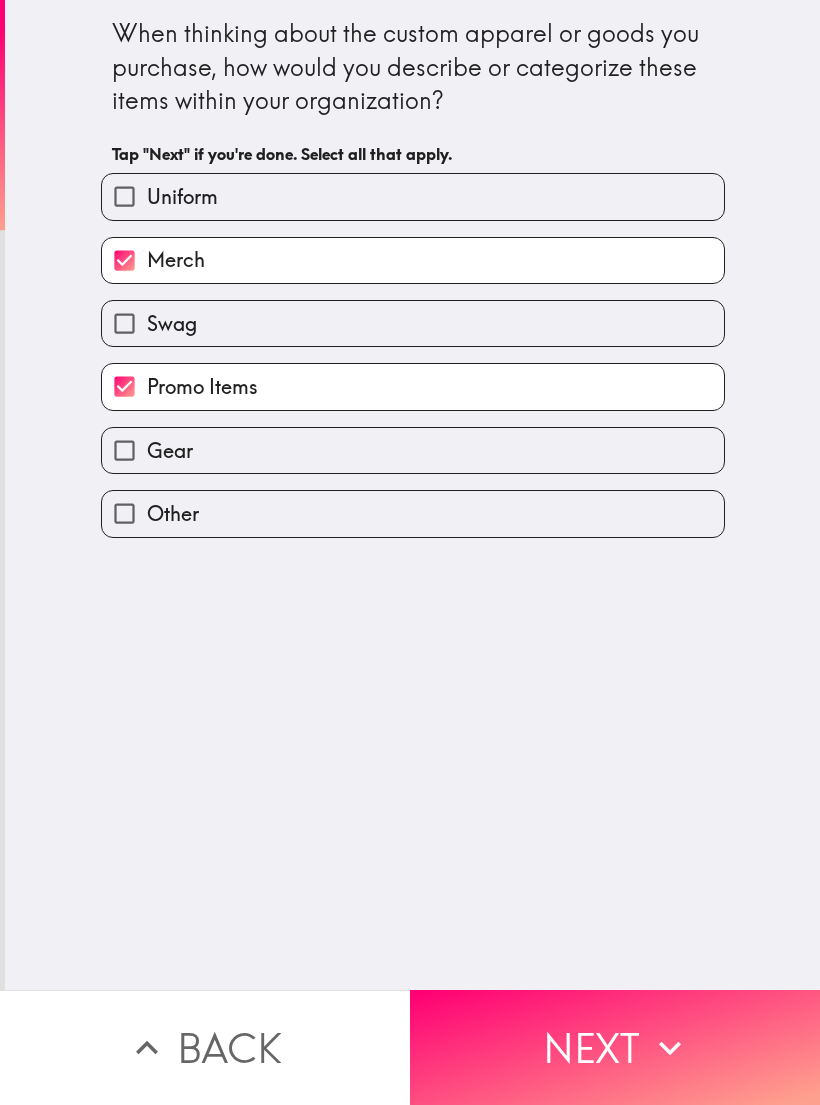 click on "Next" at bounding box center (615, 1047) 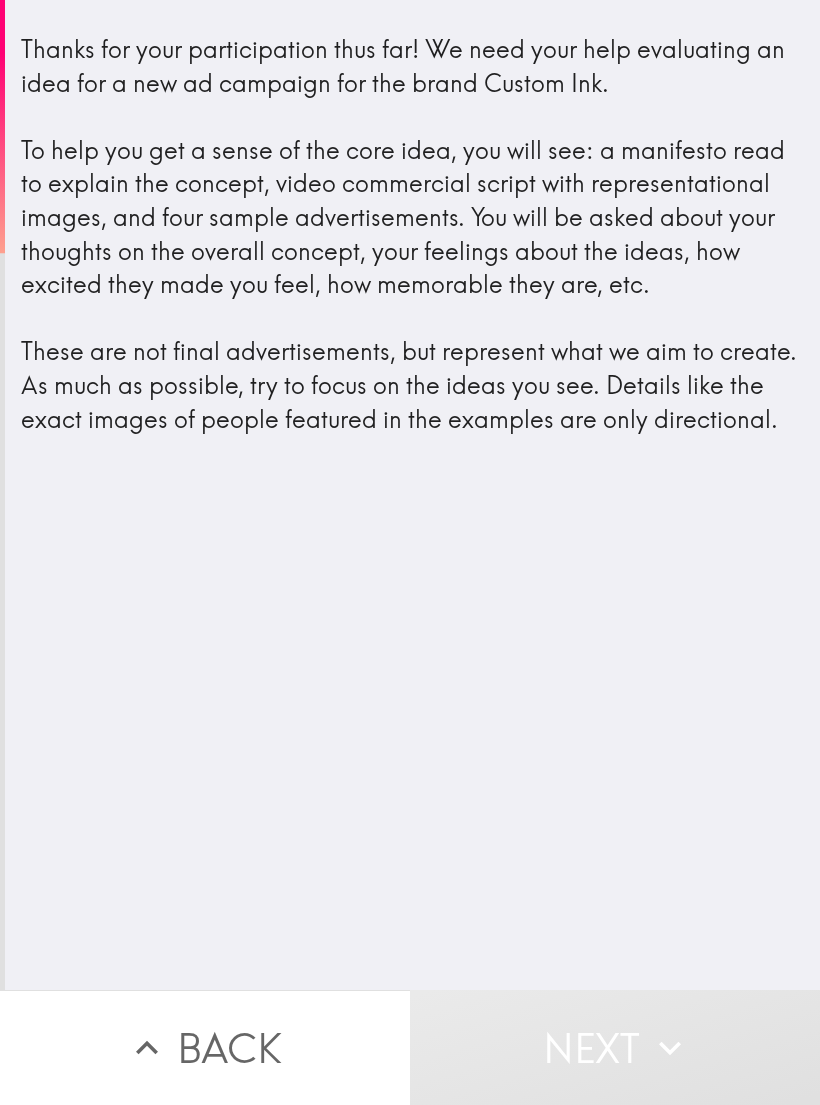 scroll, scrollTop: 0, scrollLeft: 0, axis: both 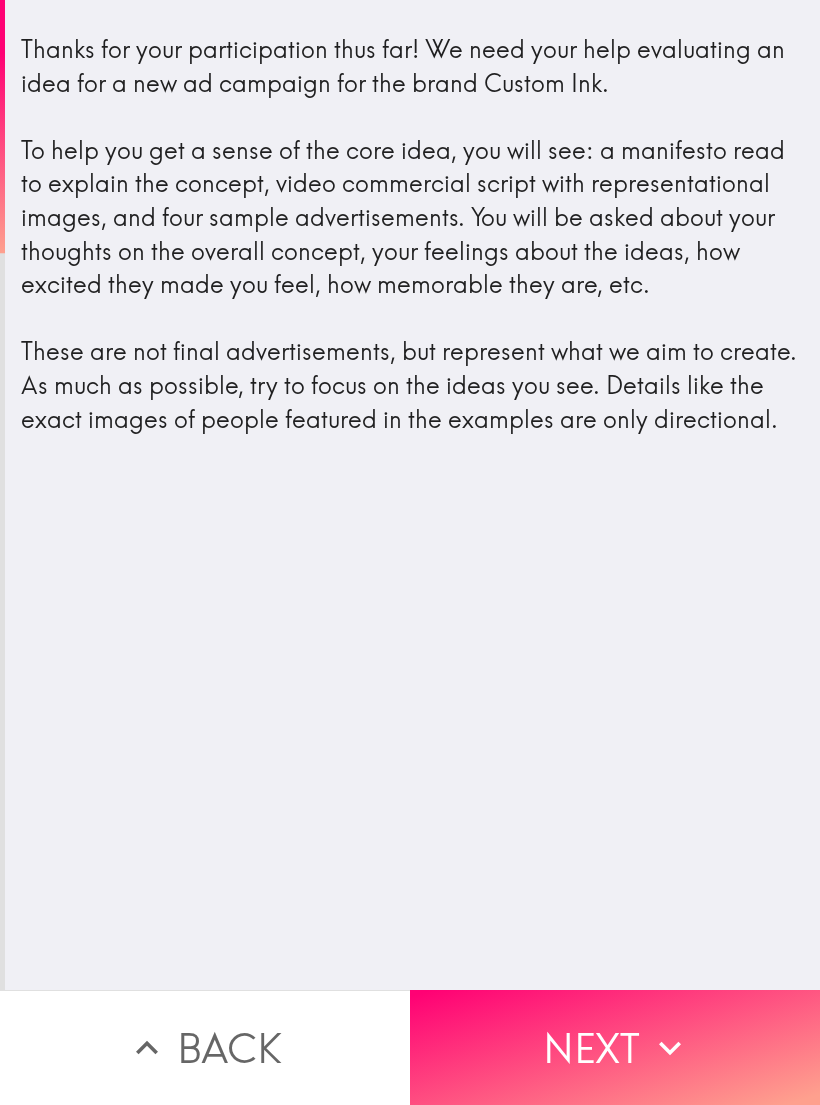 click on "Next" at bounding box center (615, 1047) 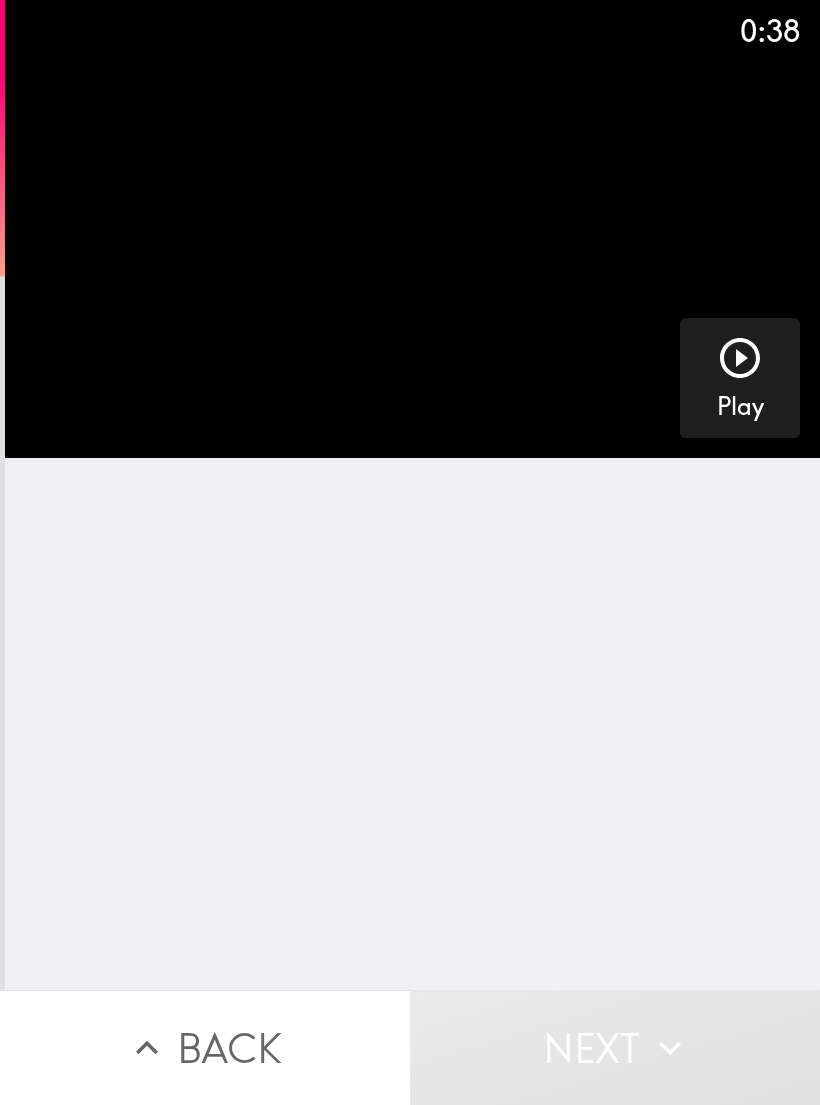 click on "Play" at bounding box center (740, 407) 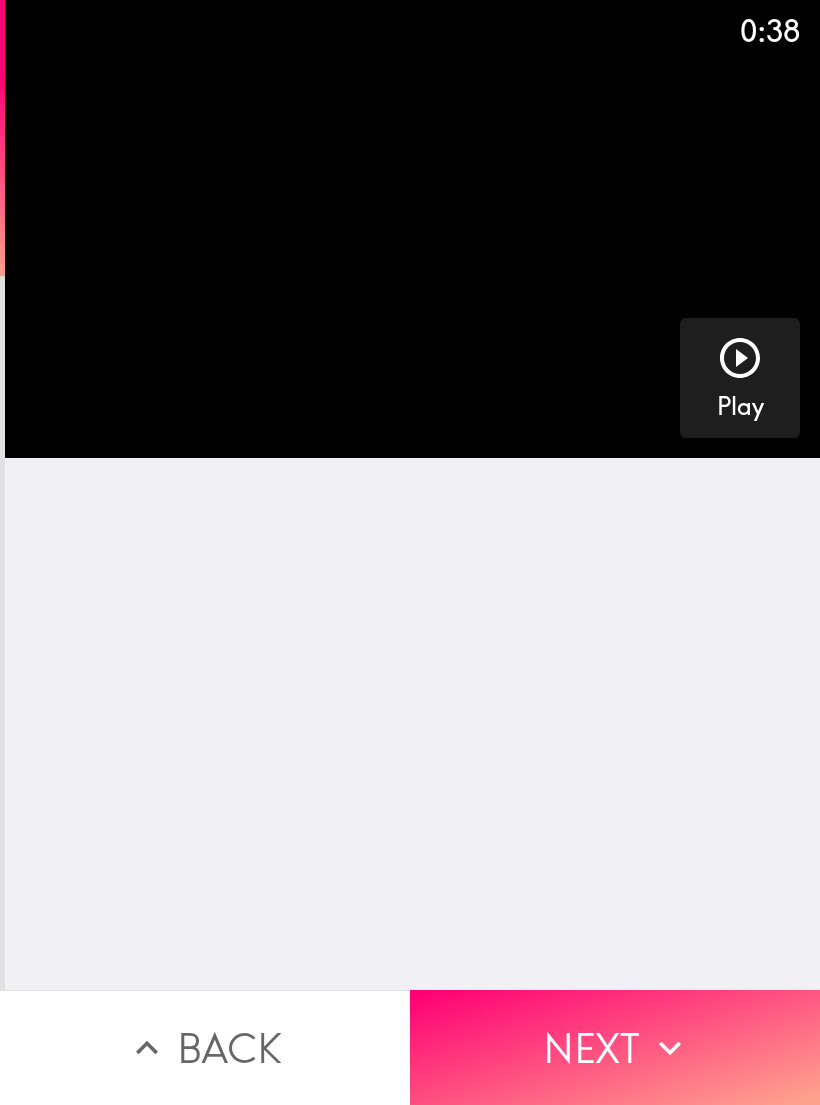 click 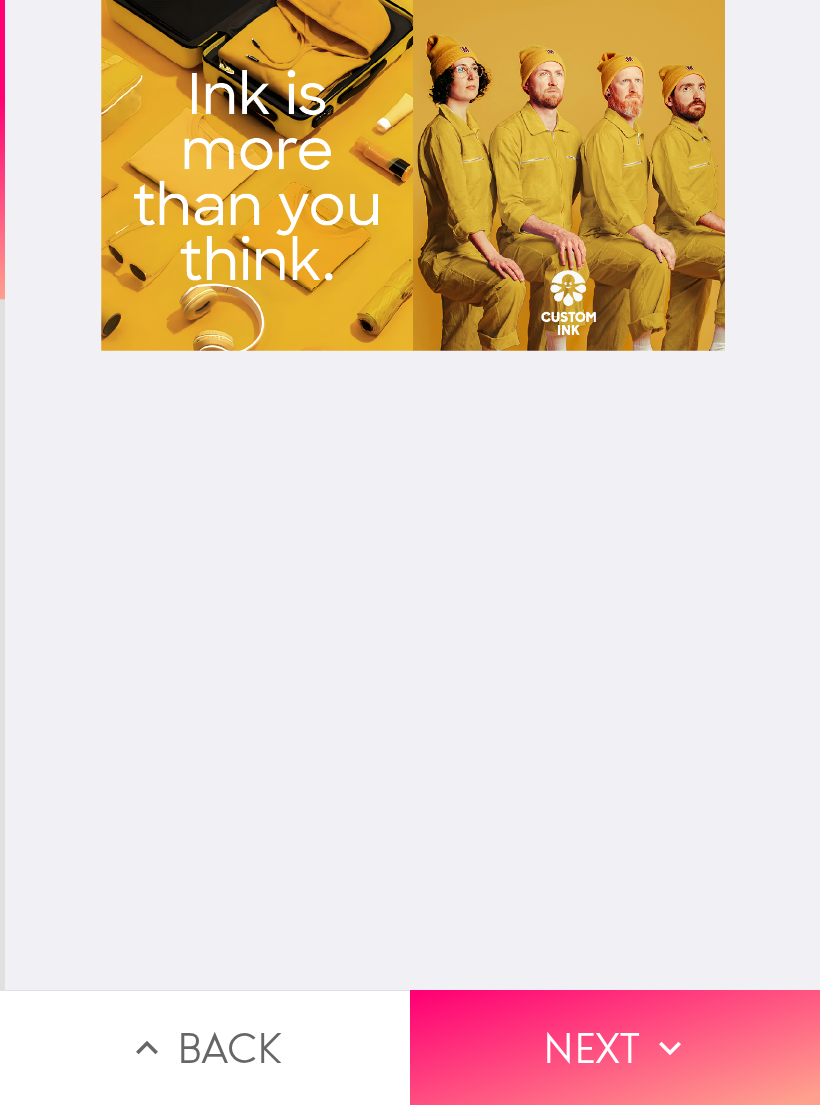 click on "Next" at bounding box center [615, 1047] 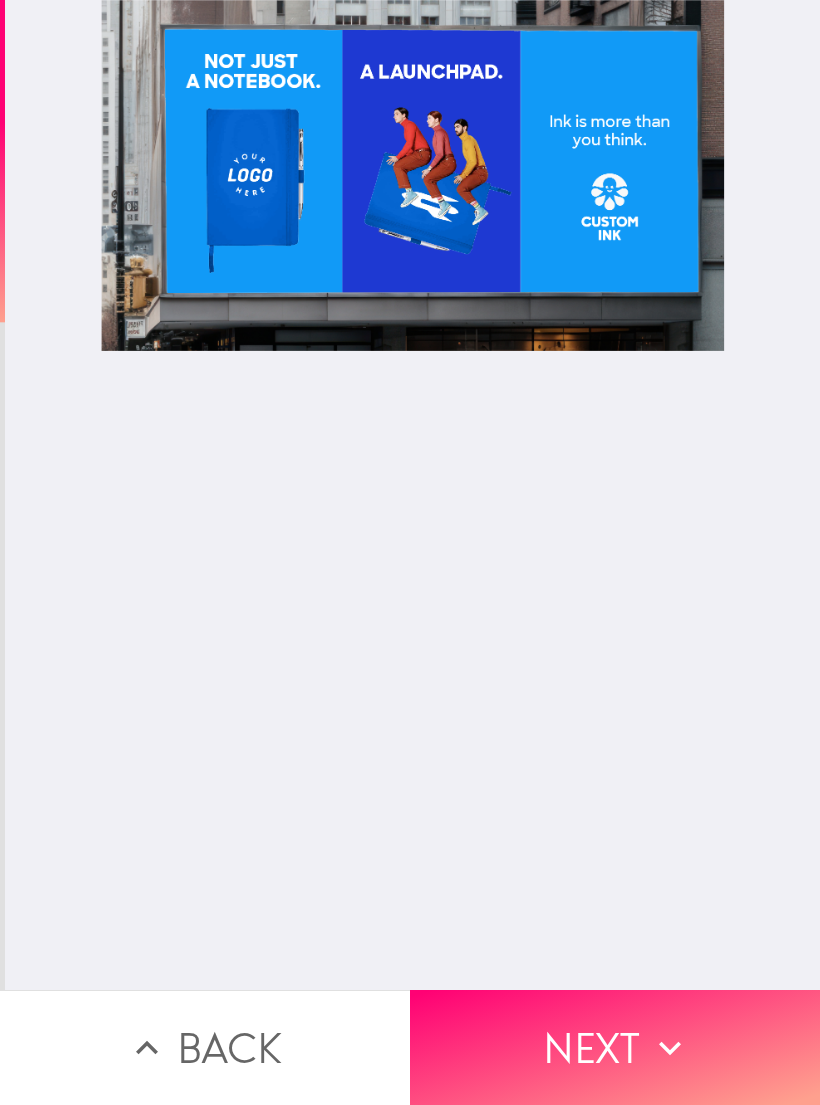 click 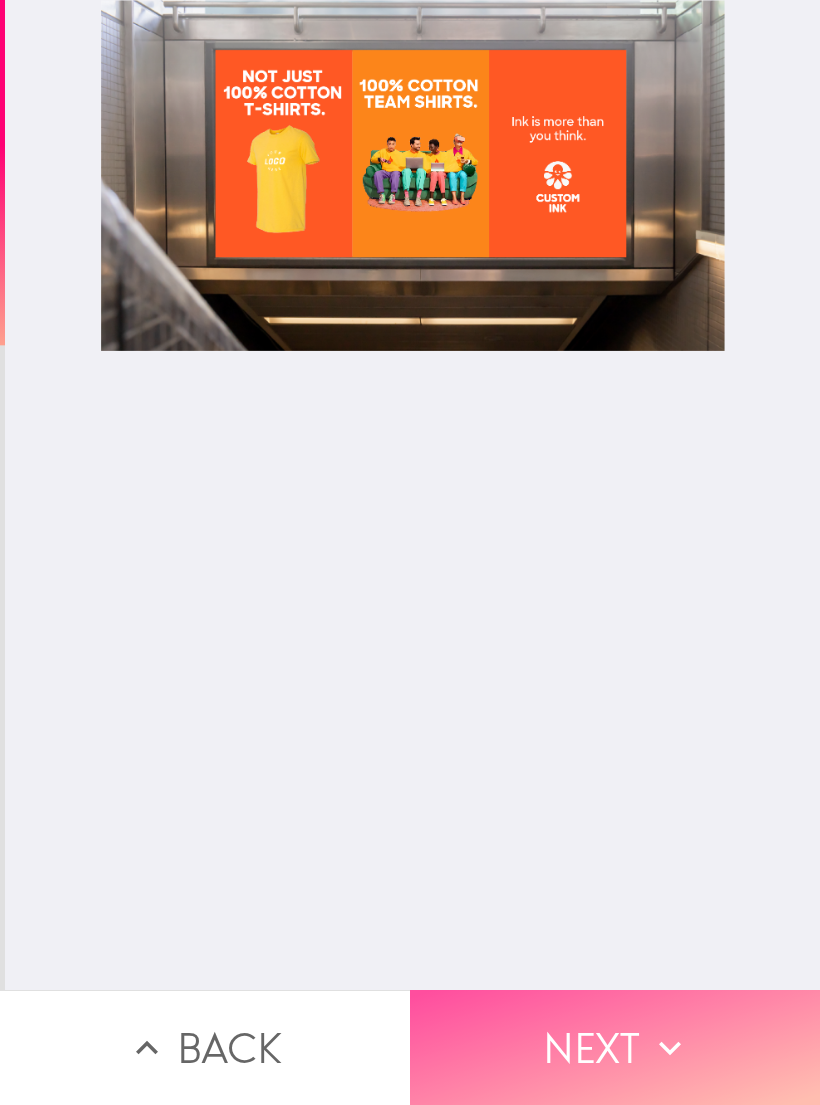 click 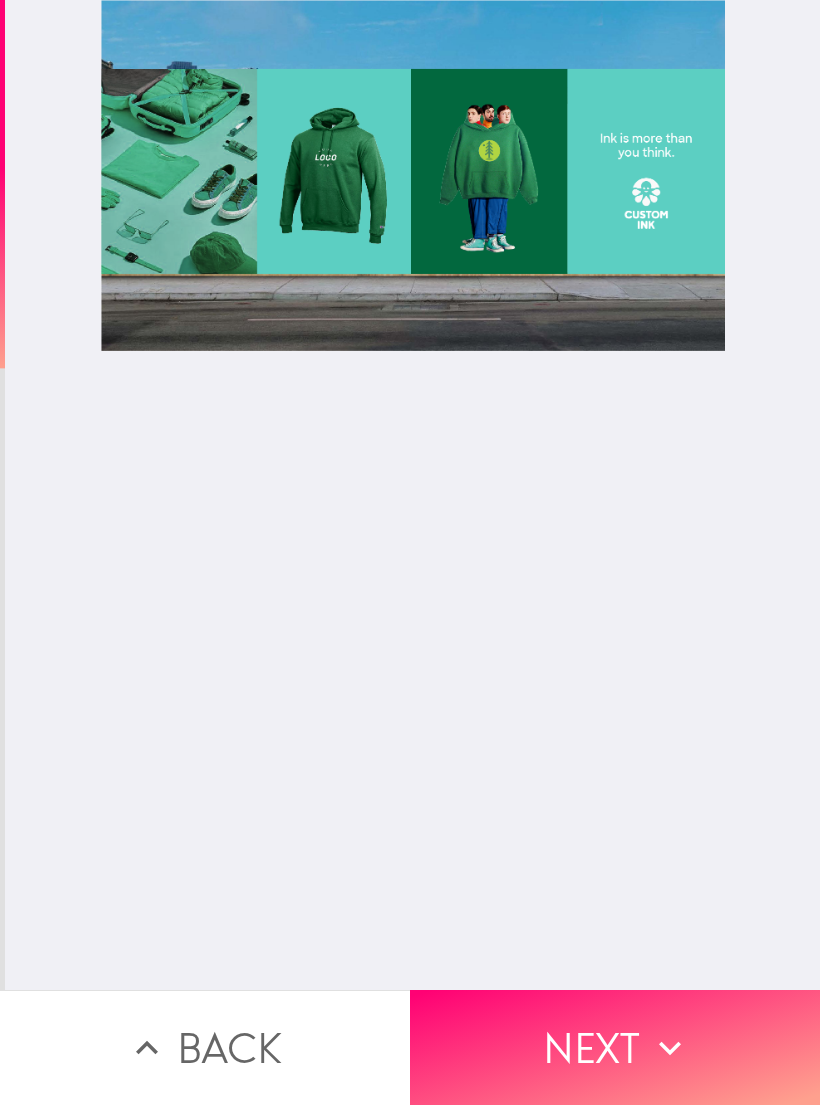 click 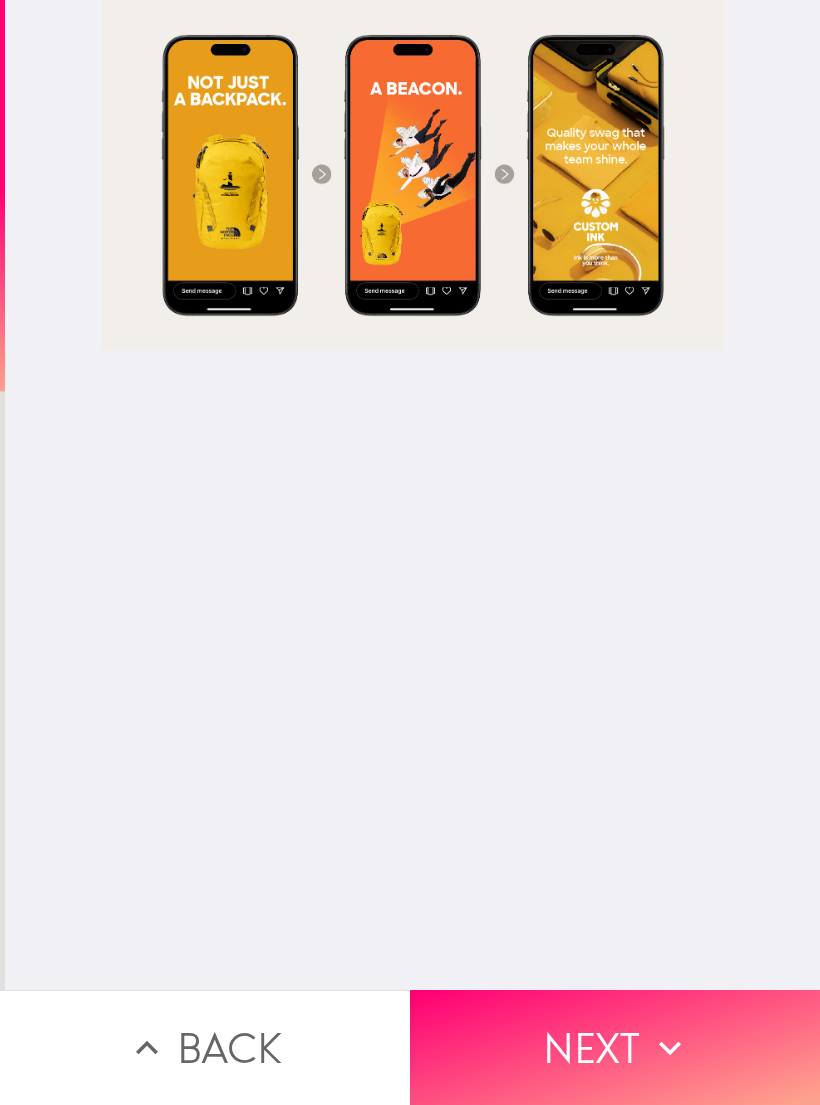 click on "Next" at bounding box center (615, 1047) 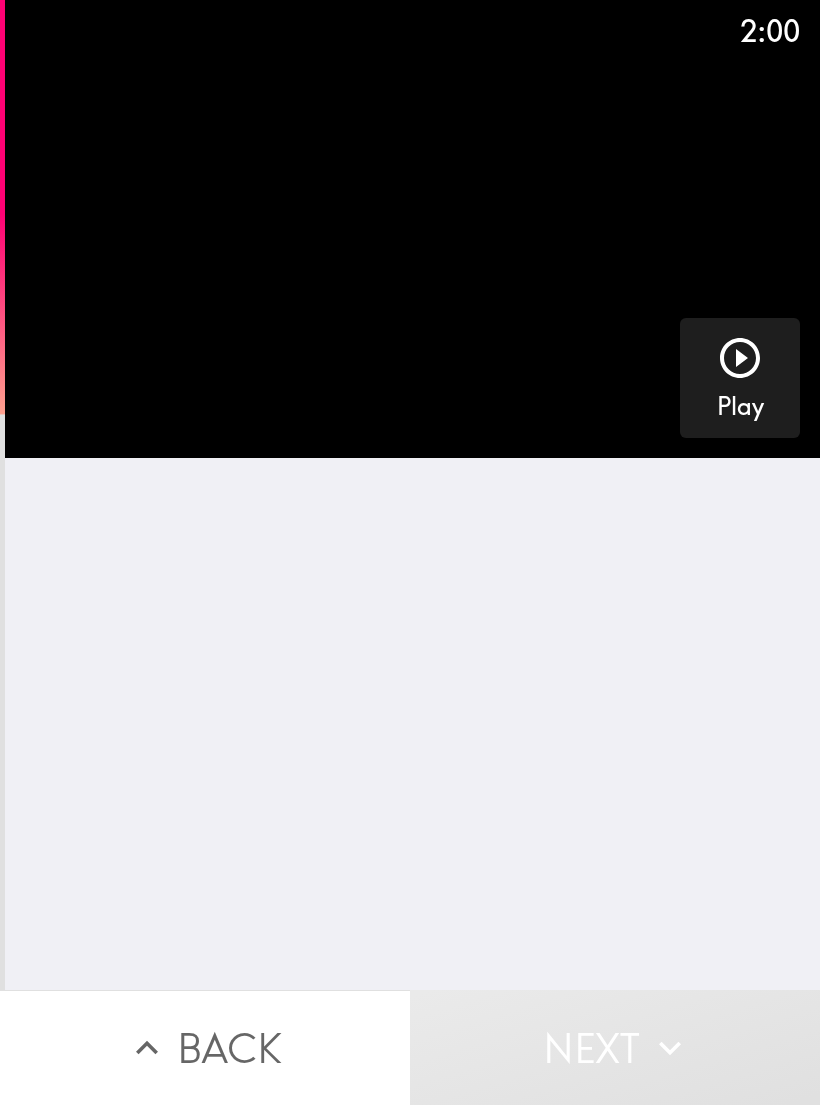 click 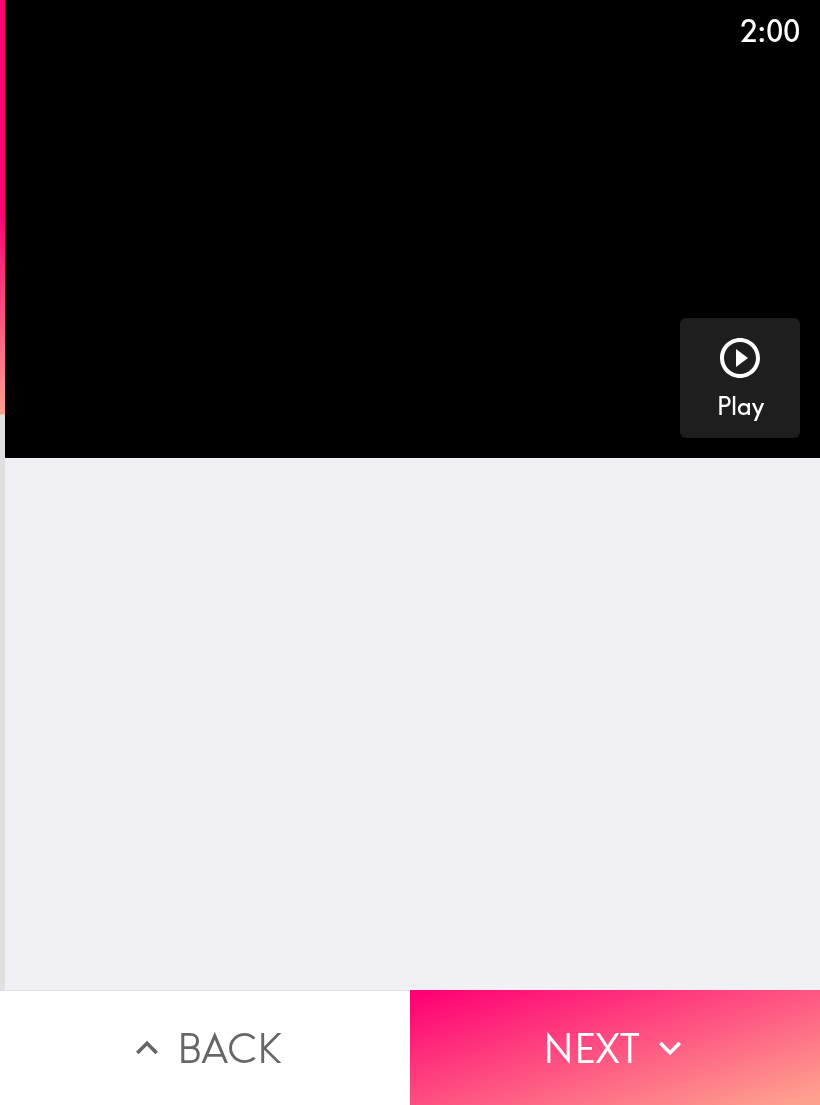 click 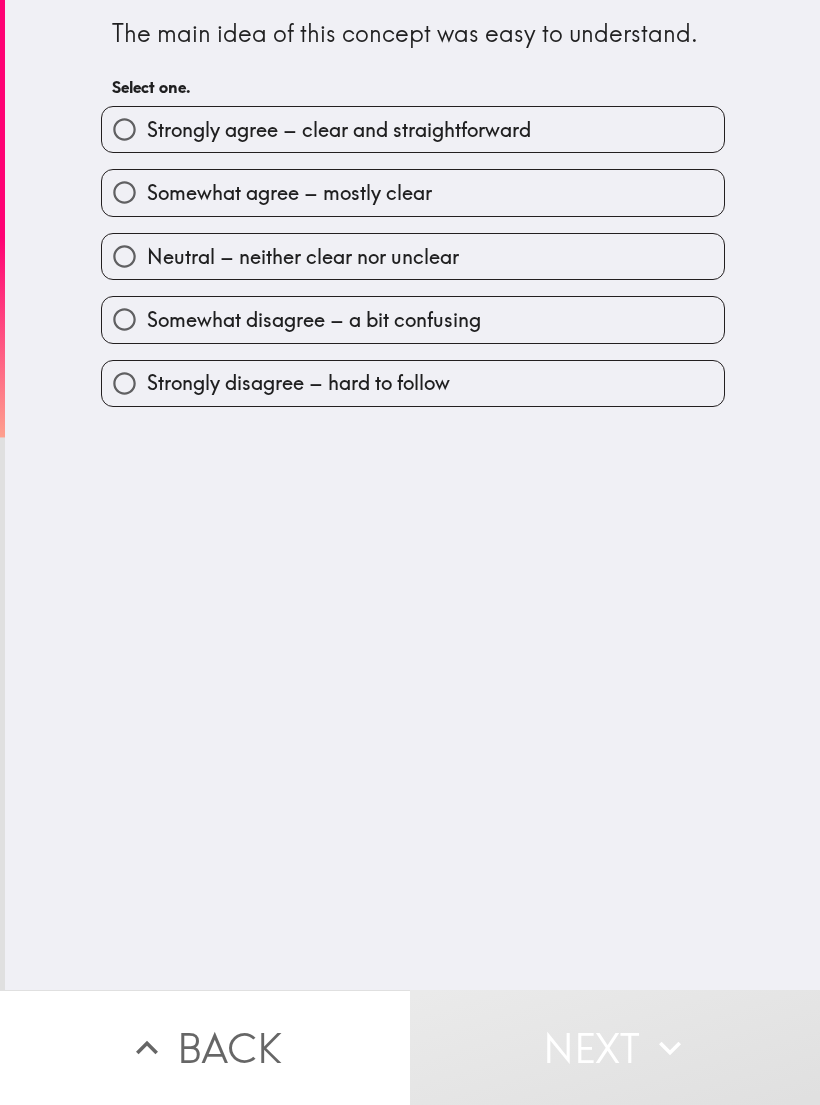 click on "Neutral – neither clear nor unclear" at bounding box center [413, 256] 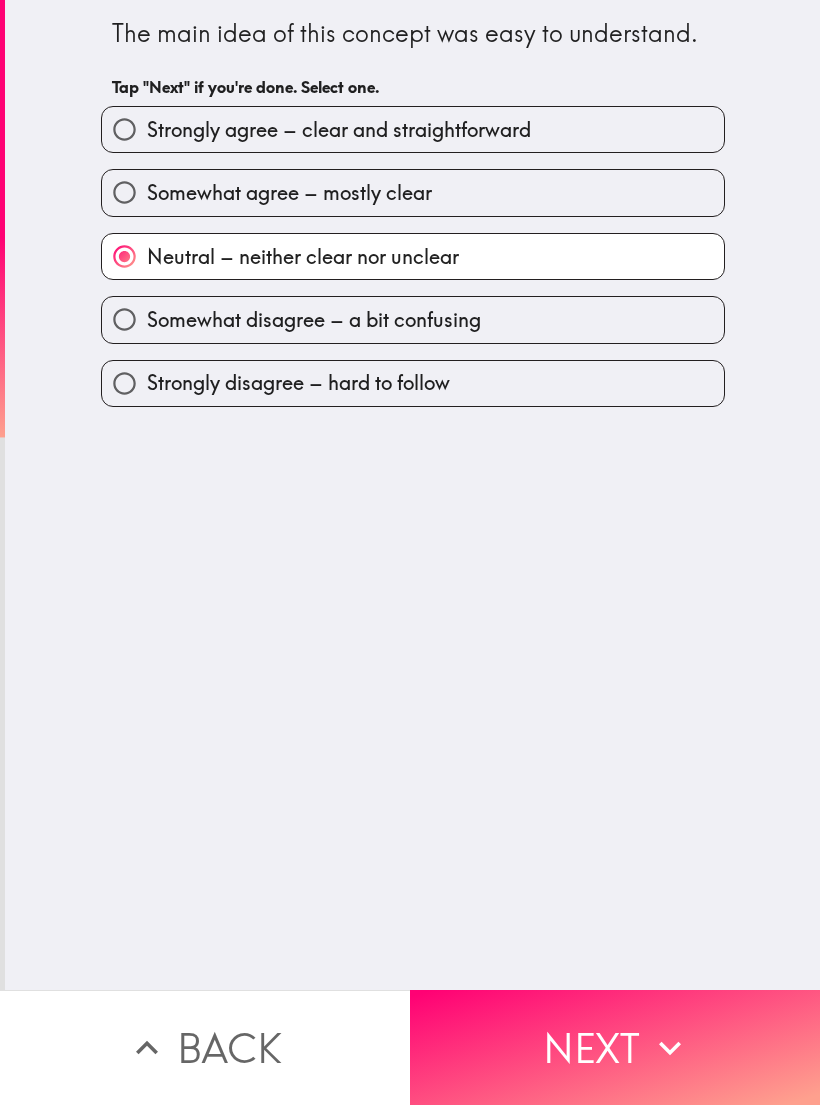 click on "Next" at bounding box center (615, 1047) 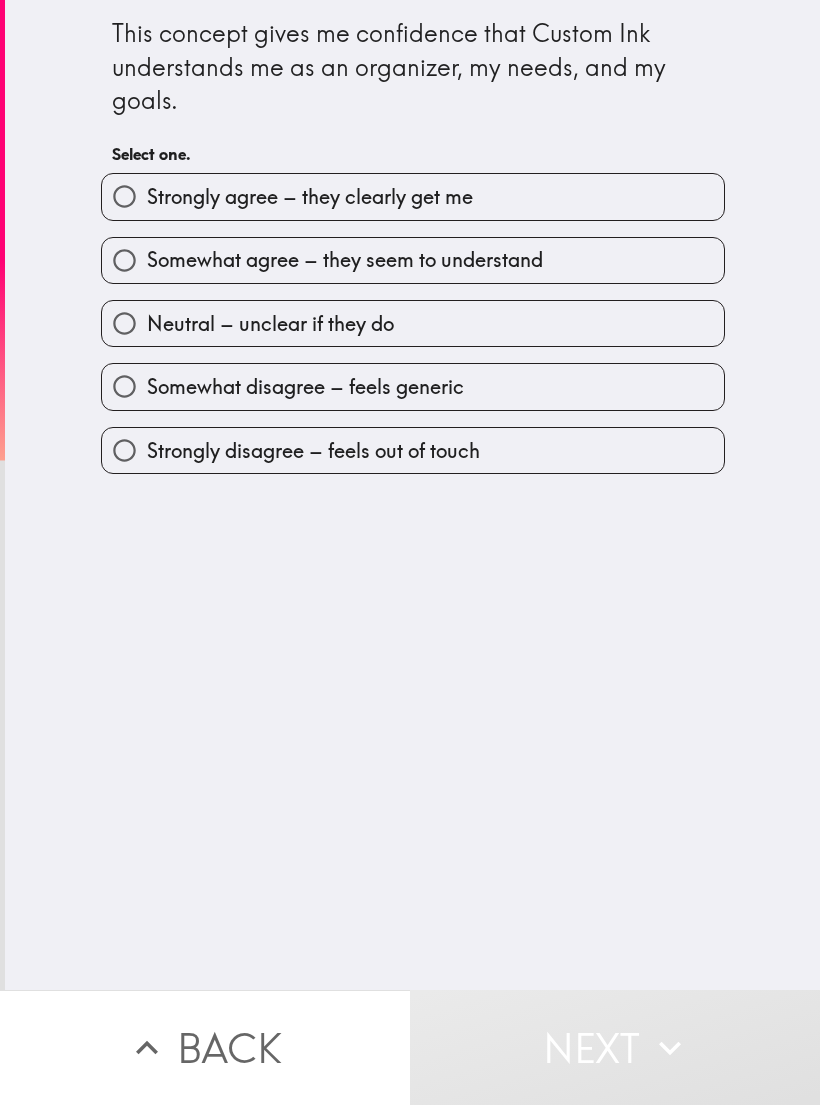 click on "Neutral – unclear if they do" at bounding box center (413, 323) 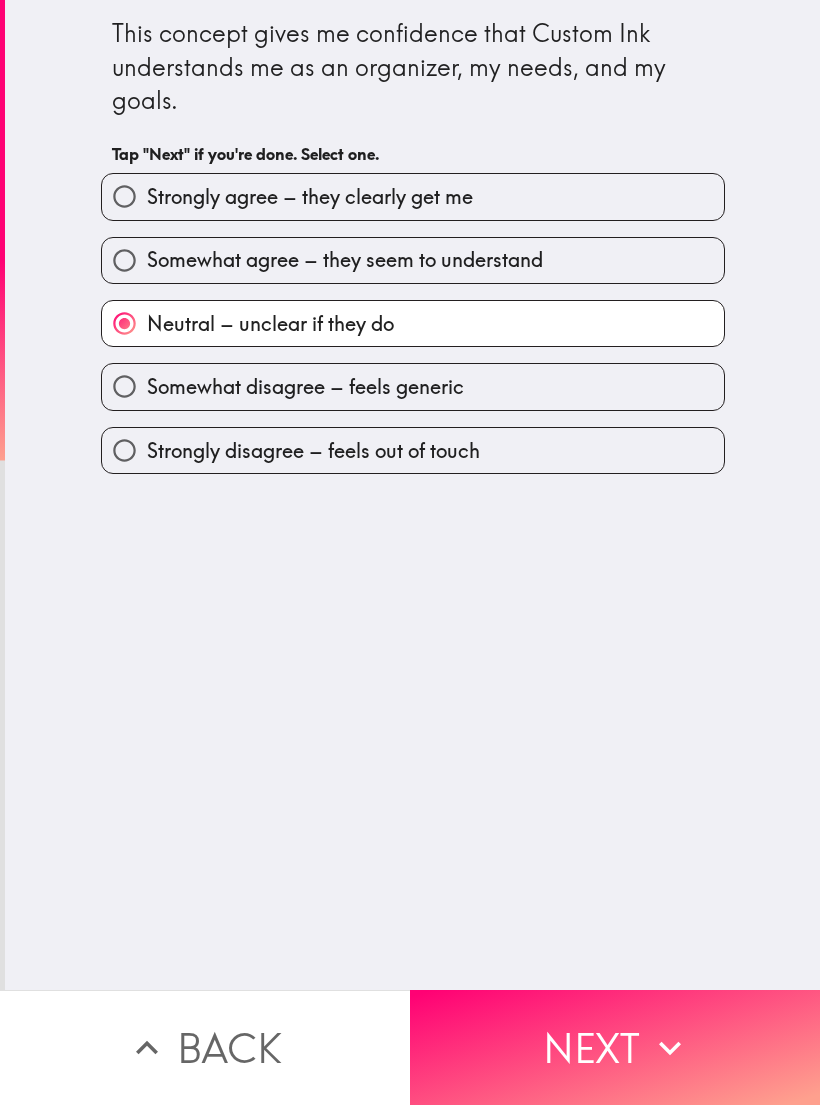 click on "Next" at bounding box center (615, 1047) 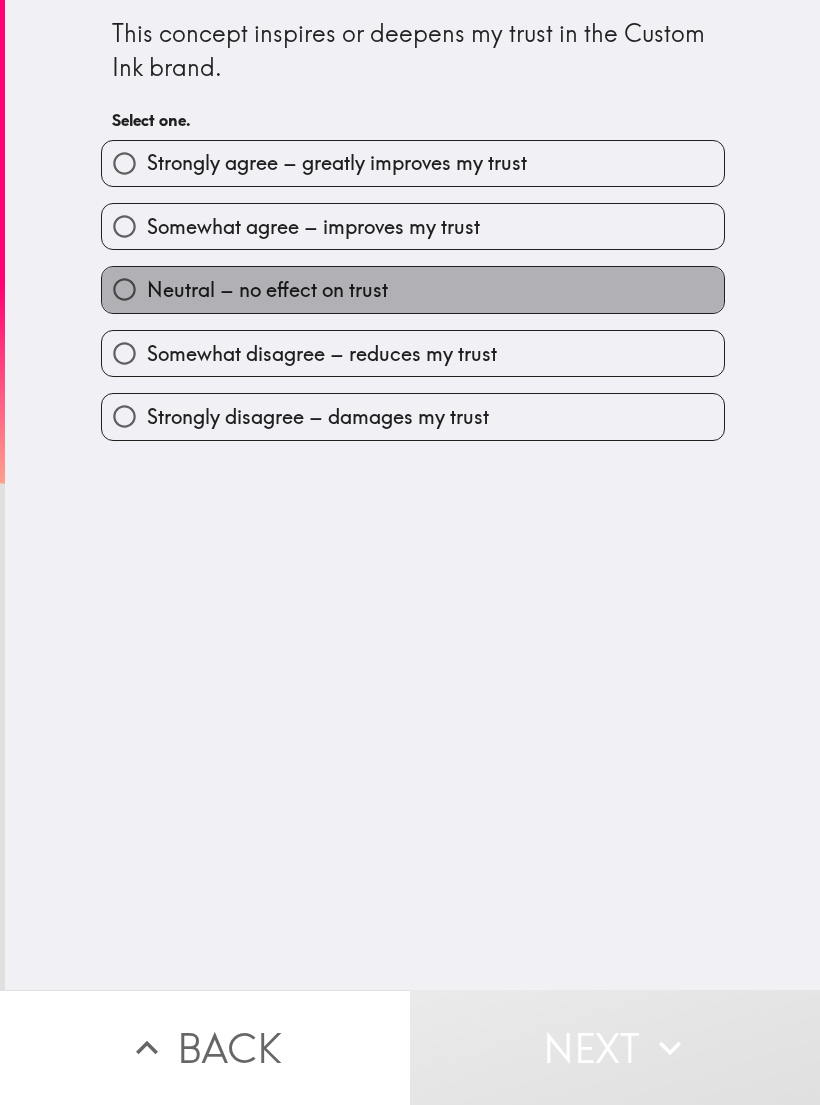 click on "Neutral – no effect on trust" at bounding box center (413, 289) 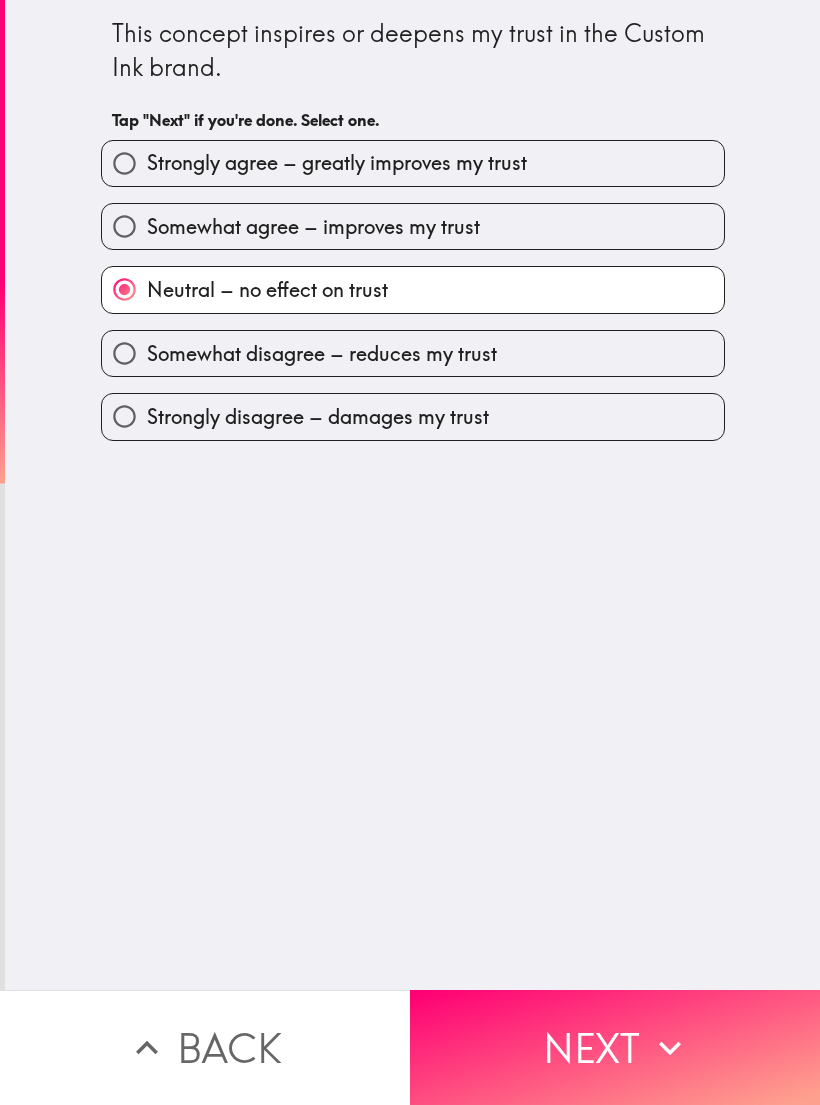 click on "Next" at bounding box center (615, 1047) 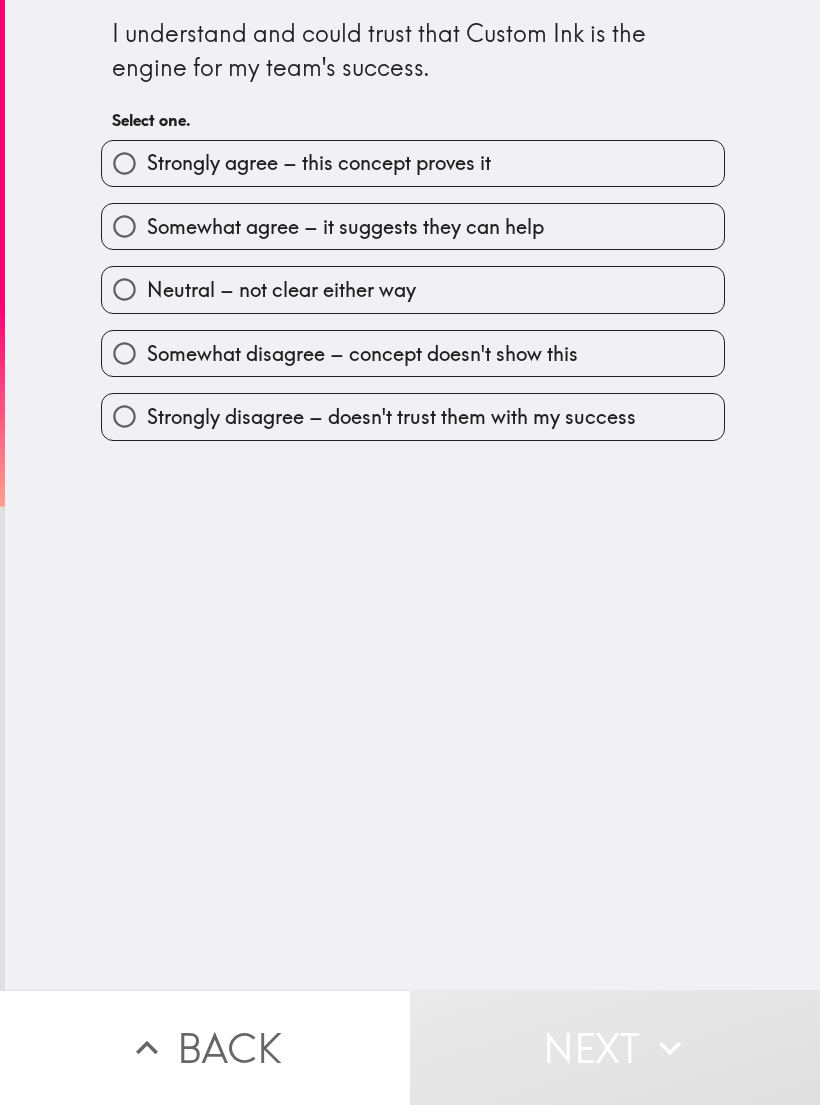 click on "Neutral – not clear either way" at bounding box center [413, 289] 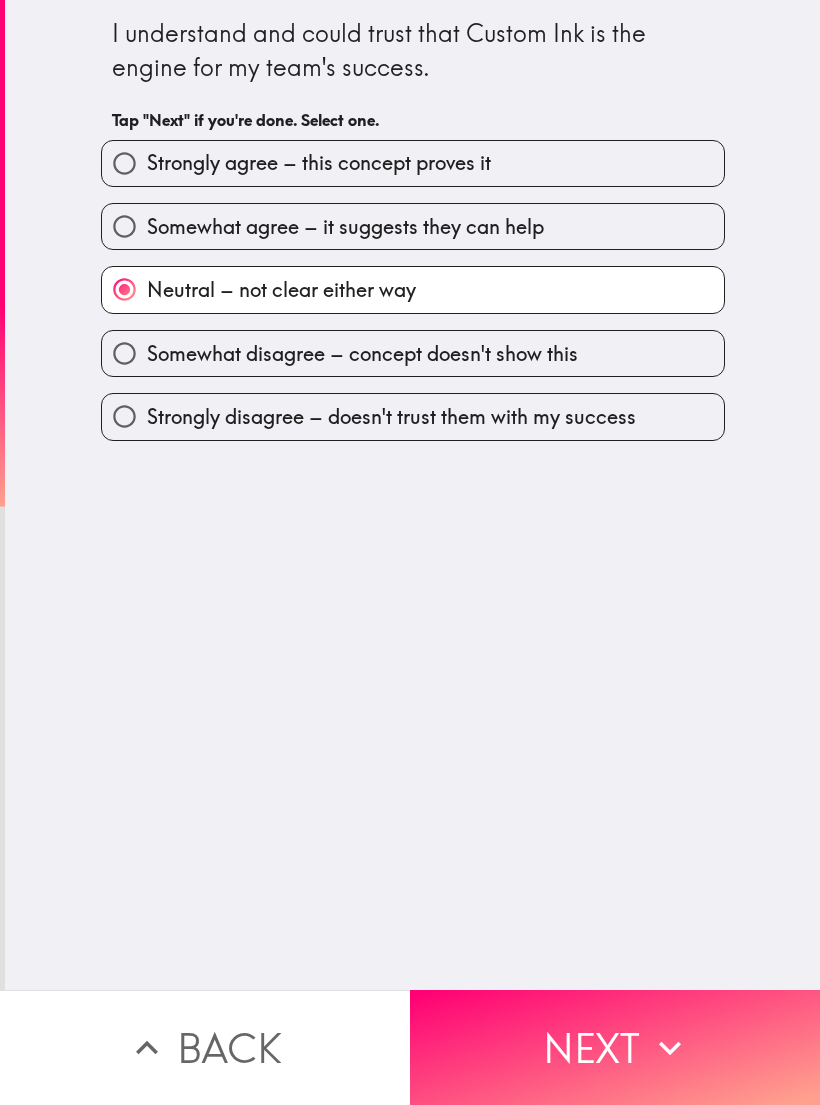 click on "Next" at bounding box center [615, 1047] 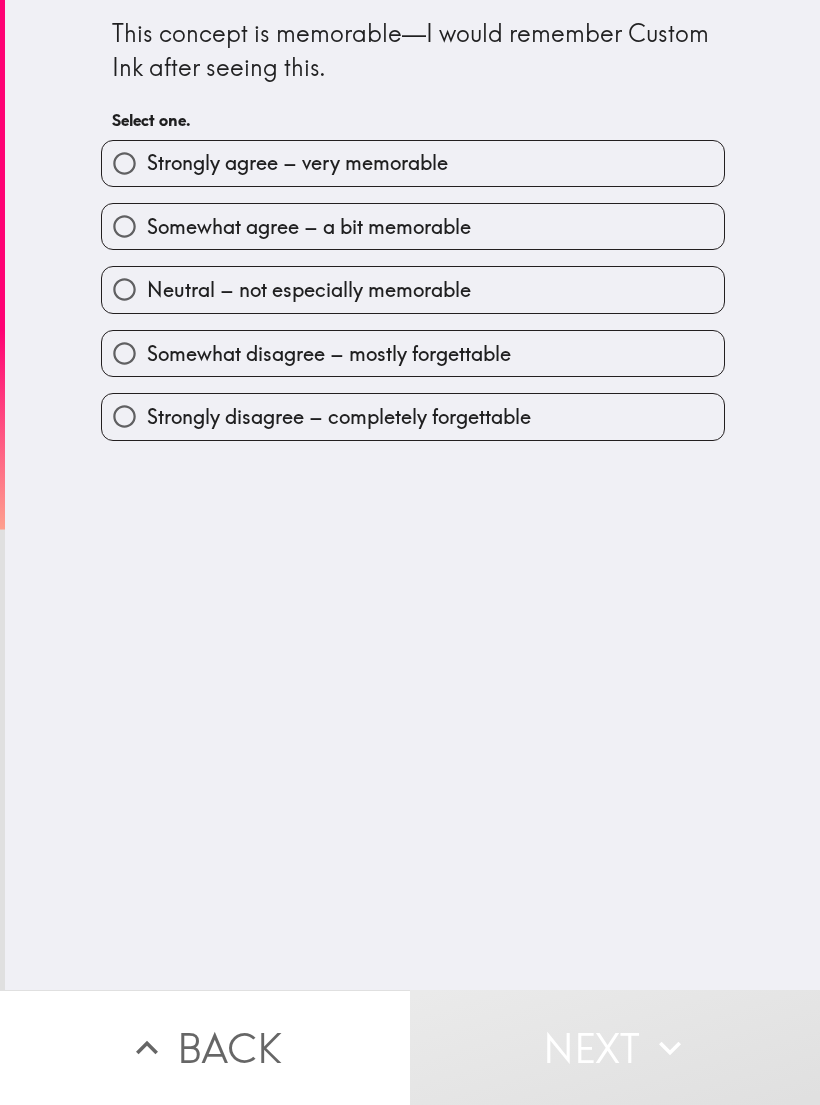 click on "Neutral – not especially memorable" at bounding box center (413, 289) 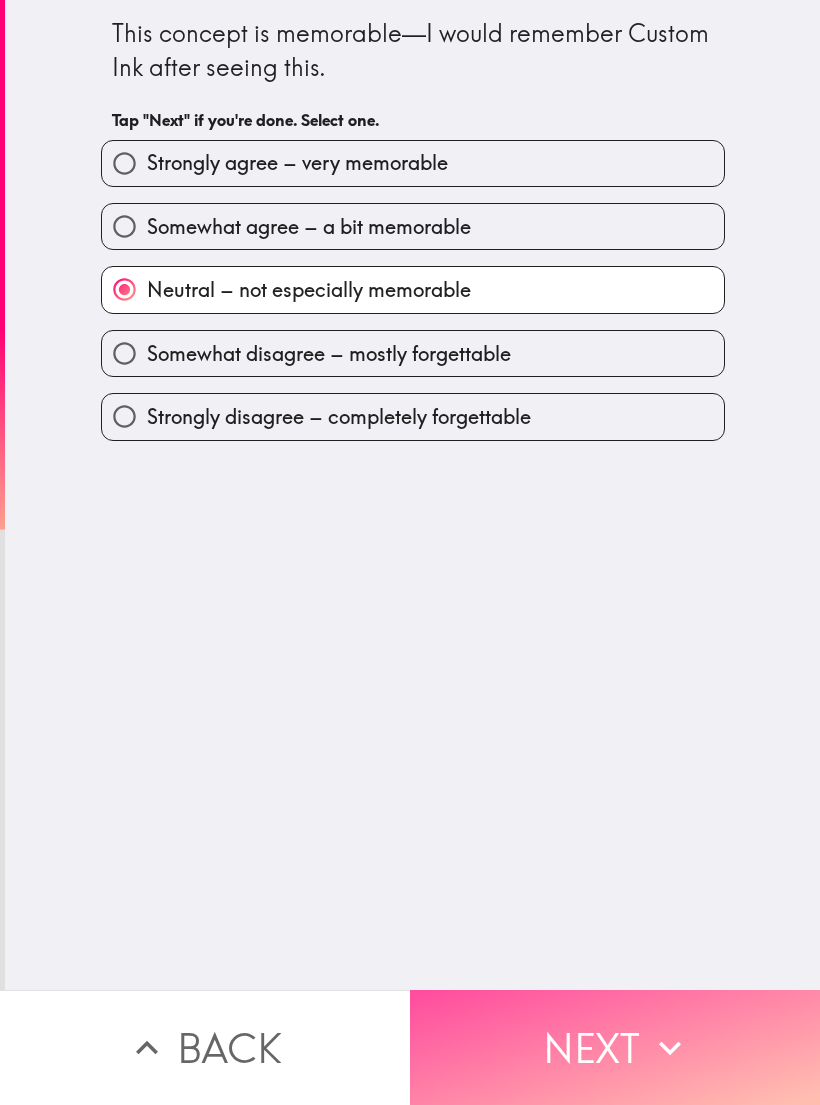 click on "Next" at bounding box center (615, 1047) 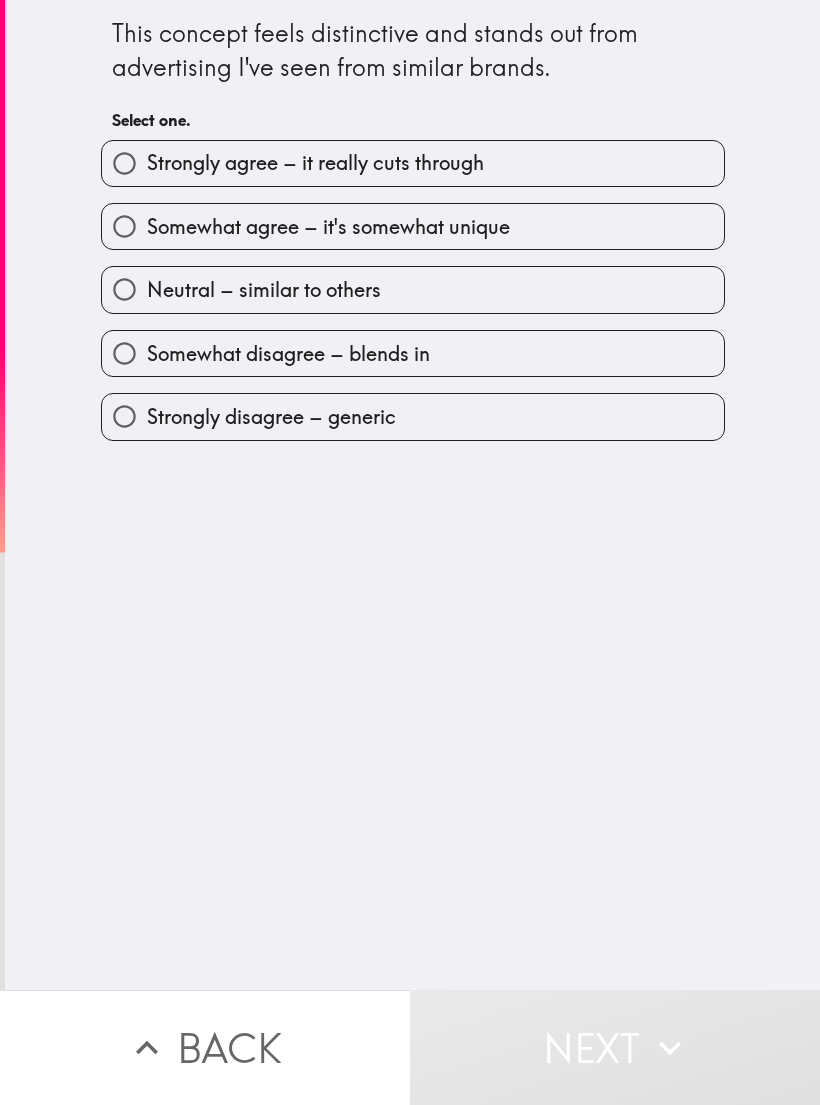 click on "Neutral – similar to others" at bounding box center [413, 289] 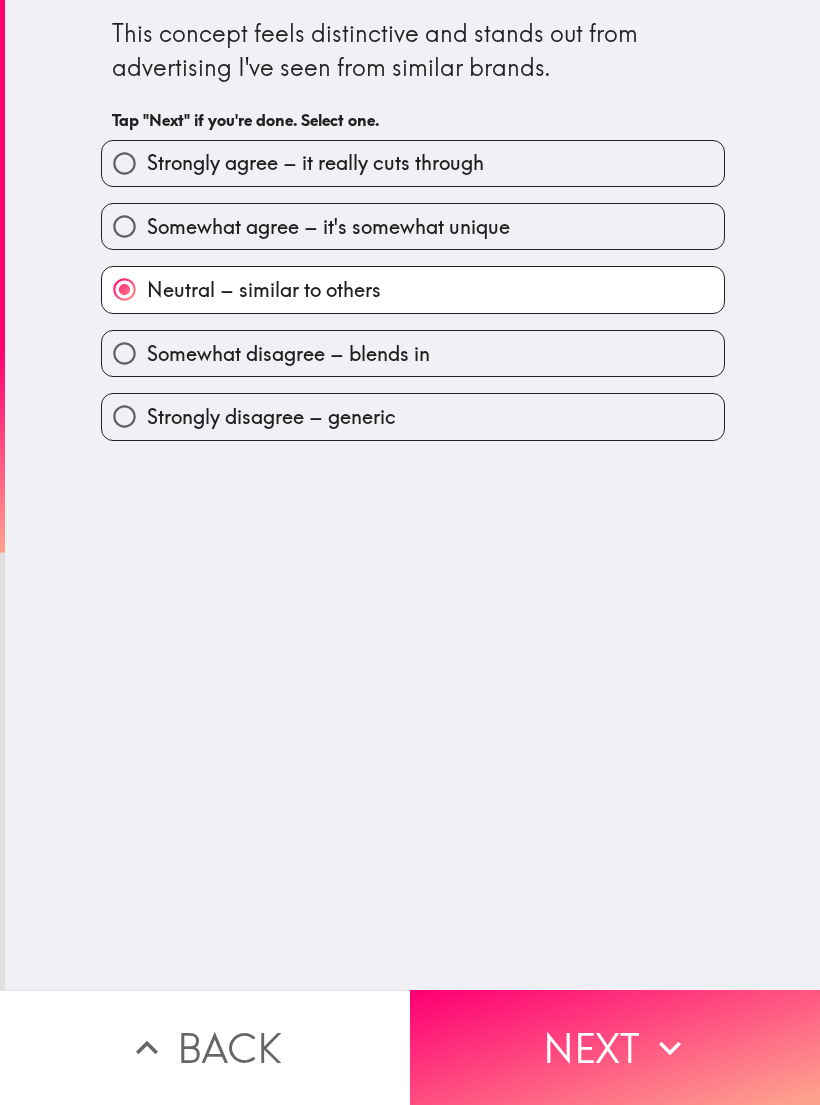 click on "Next" at bounding box center (615, 1047) 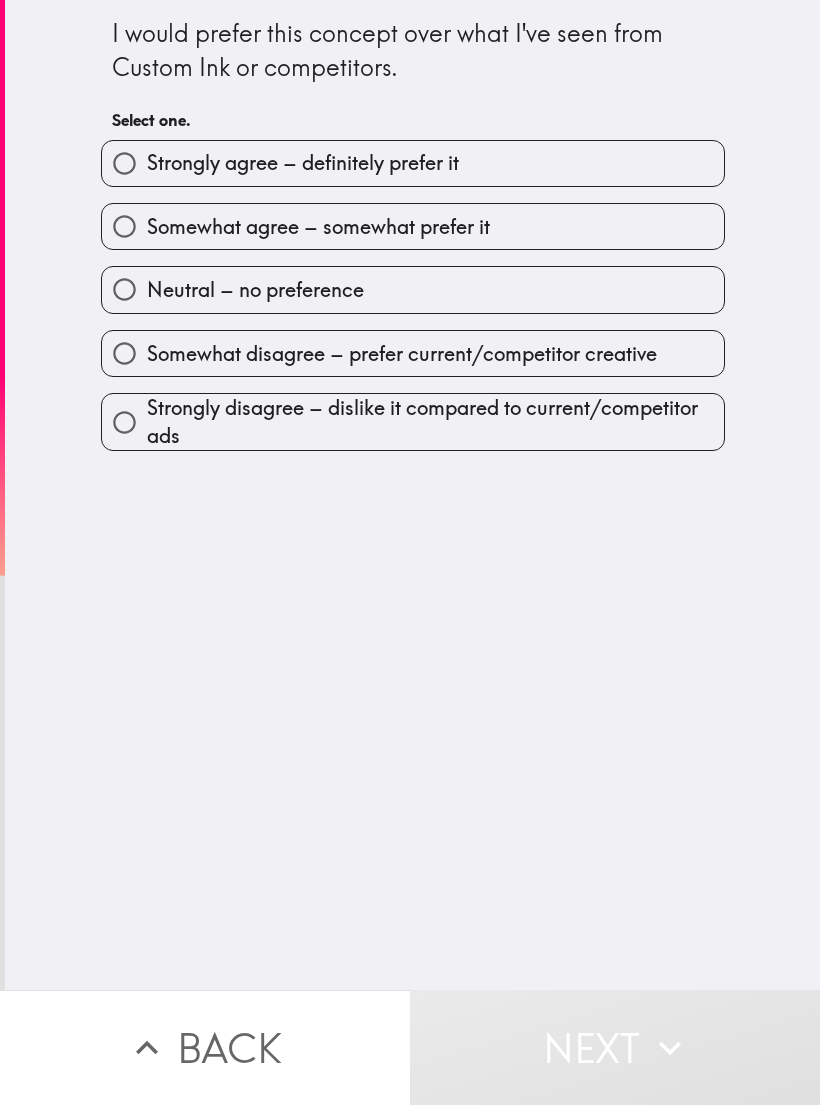 click on "Neutral – no preference" at bounding box center [413, 289] 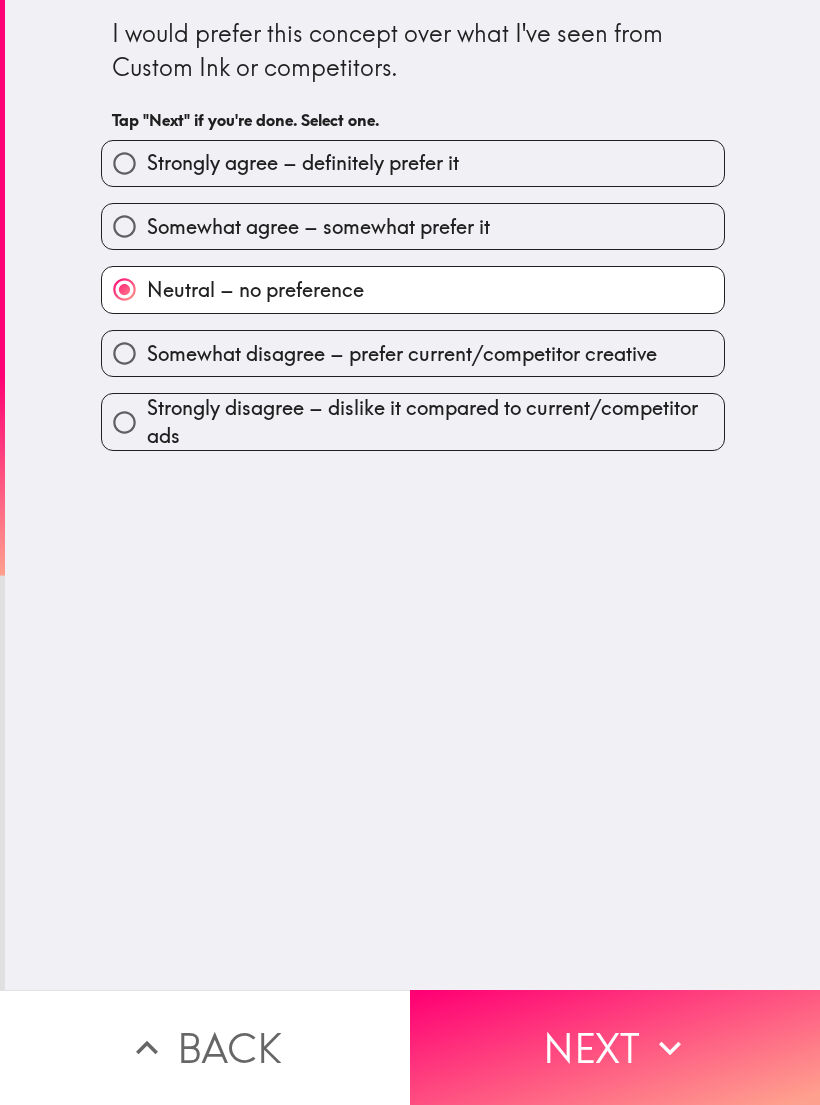 click on "Next" at bounding box center (615, 1047) 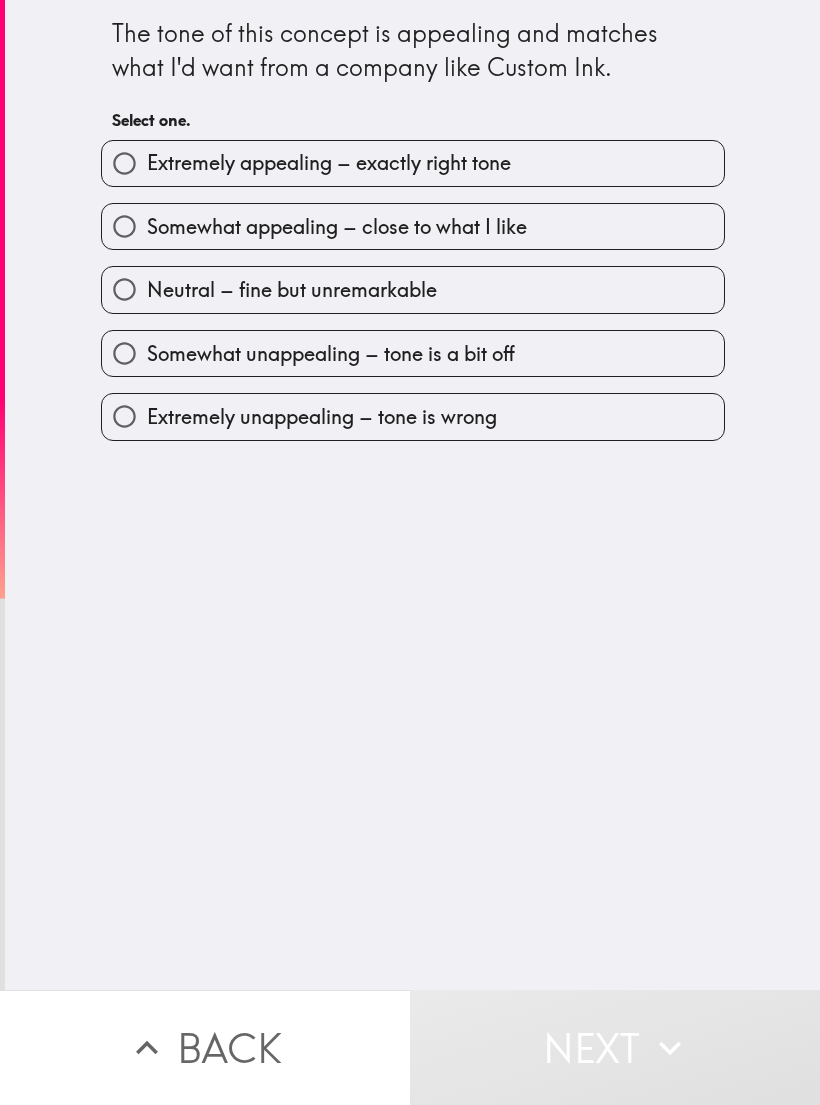click on "Neutral – fine but unremarkable" at bounding box center [413, 289] 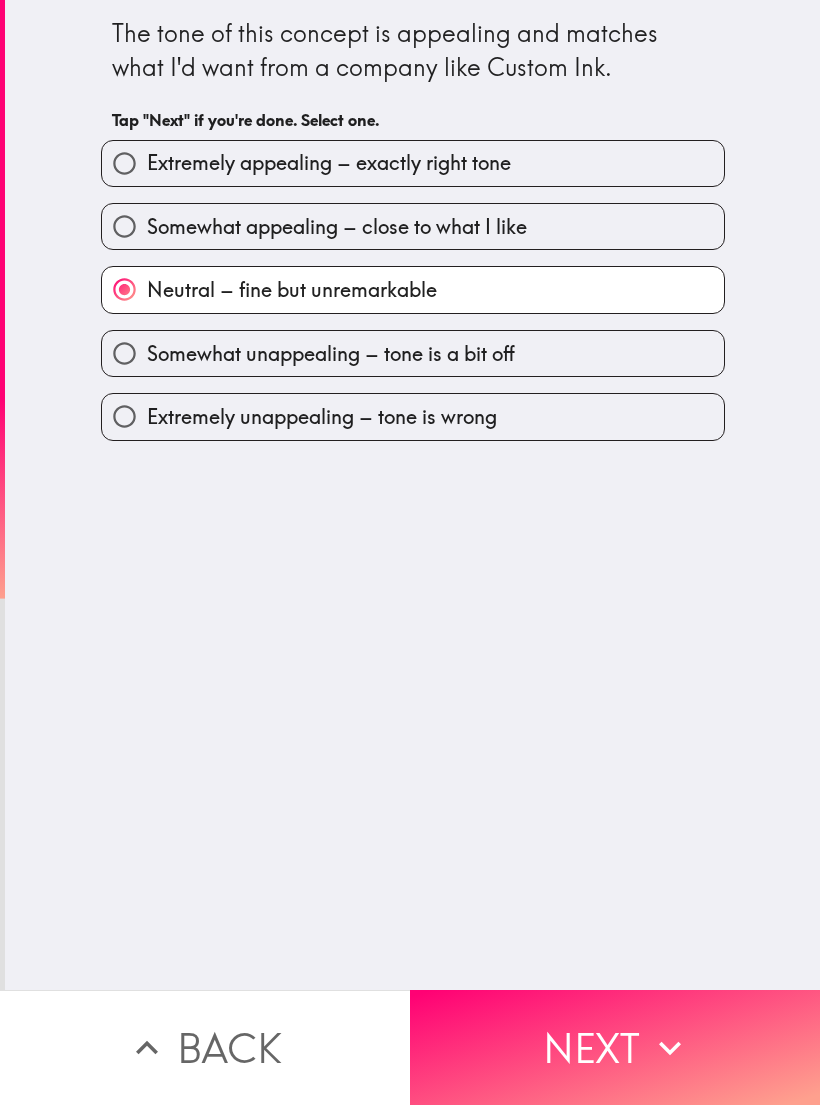 click on "Next" at bounding box center [615, 1047] 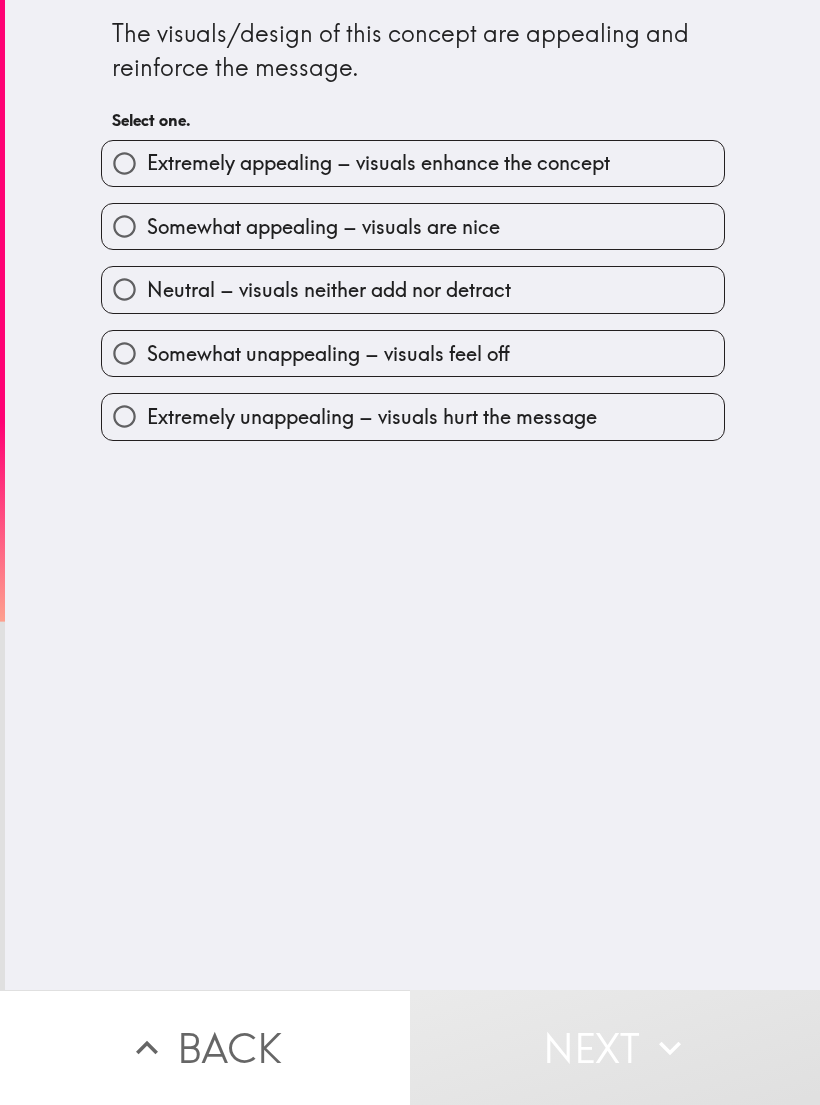 click on "Neutral – visuals neither add nor detract" at bounding box center [413, 289] 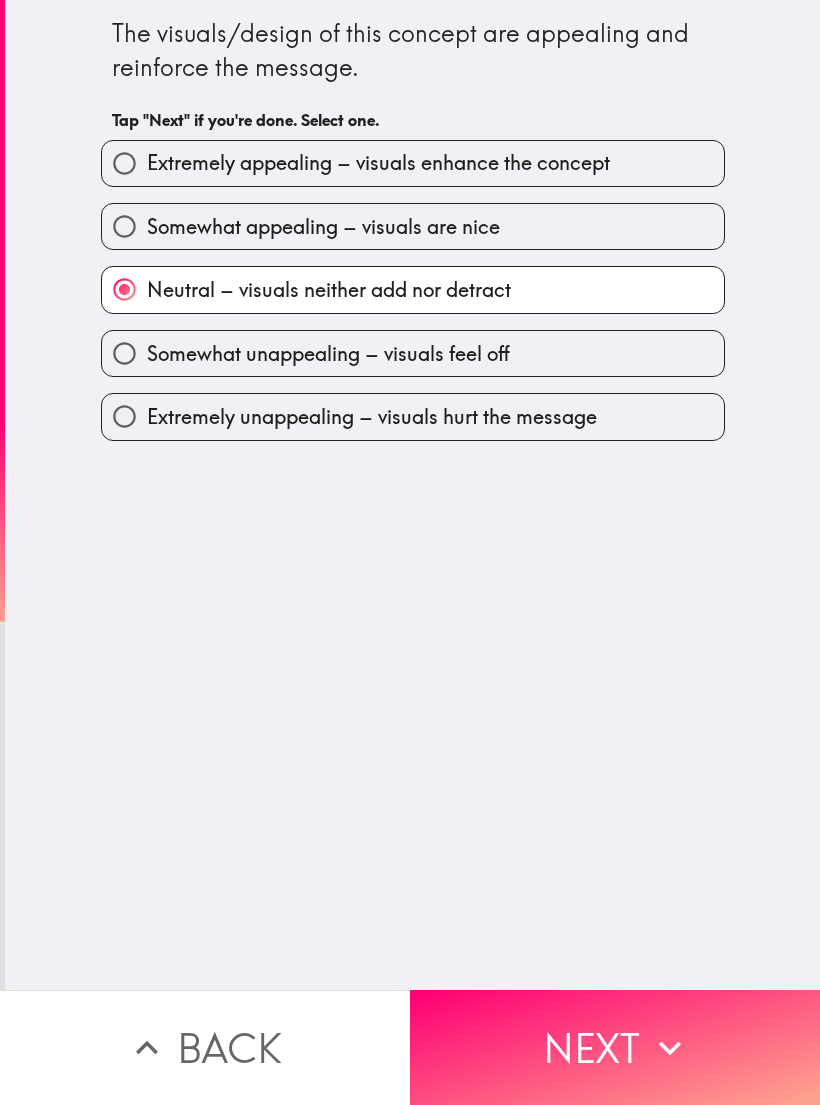 click on "Next" at bounding box center (615, 1047) 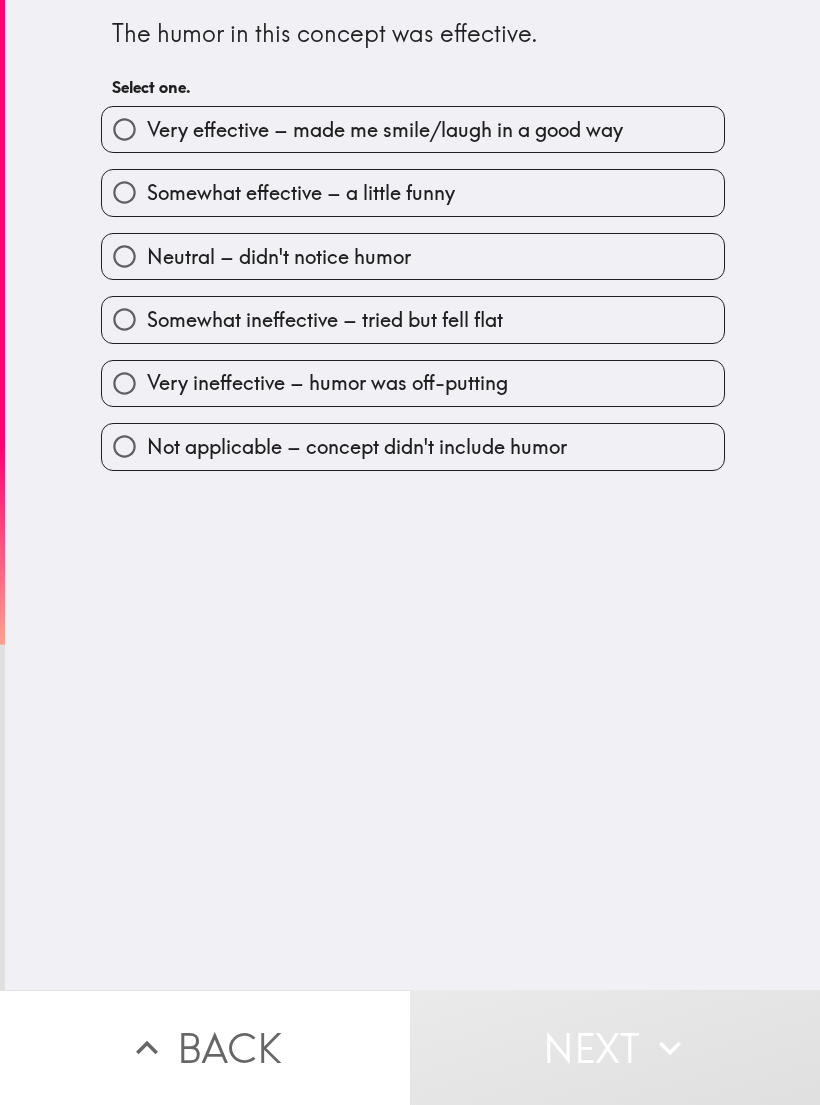 click on "Somewhat ineffective – tried but fell flat" at bounding box center (413, 319) 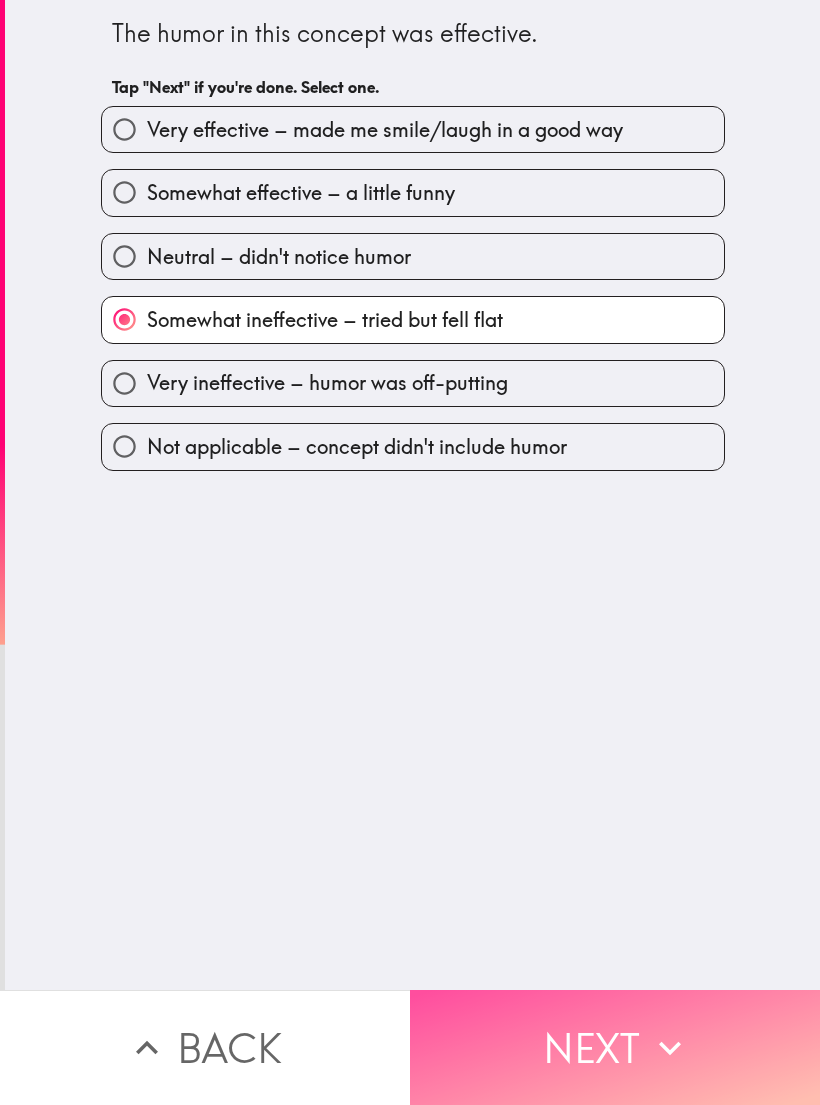 click on "Next" at bounding box center [615, 1047] 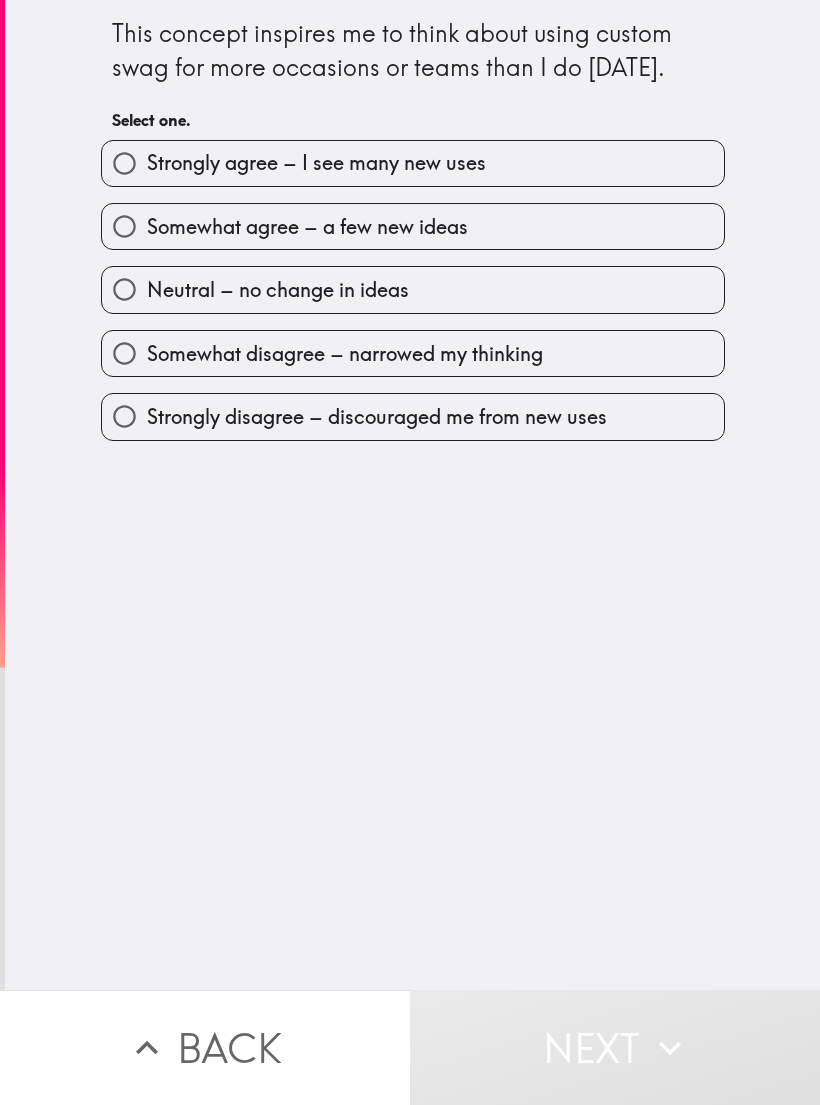 click on "Somewhat disagree – narrowed my thinking" at bounding box center [413, 353] 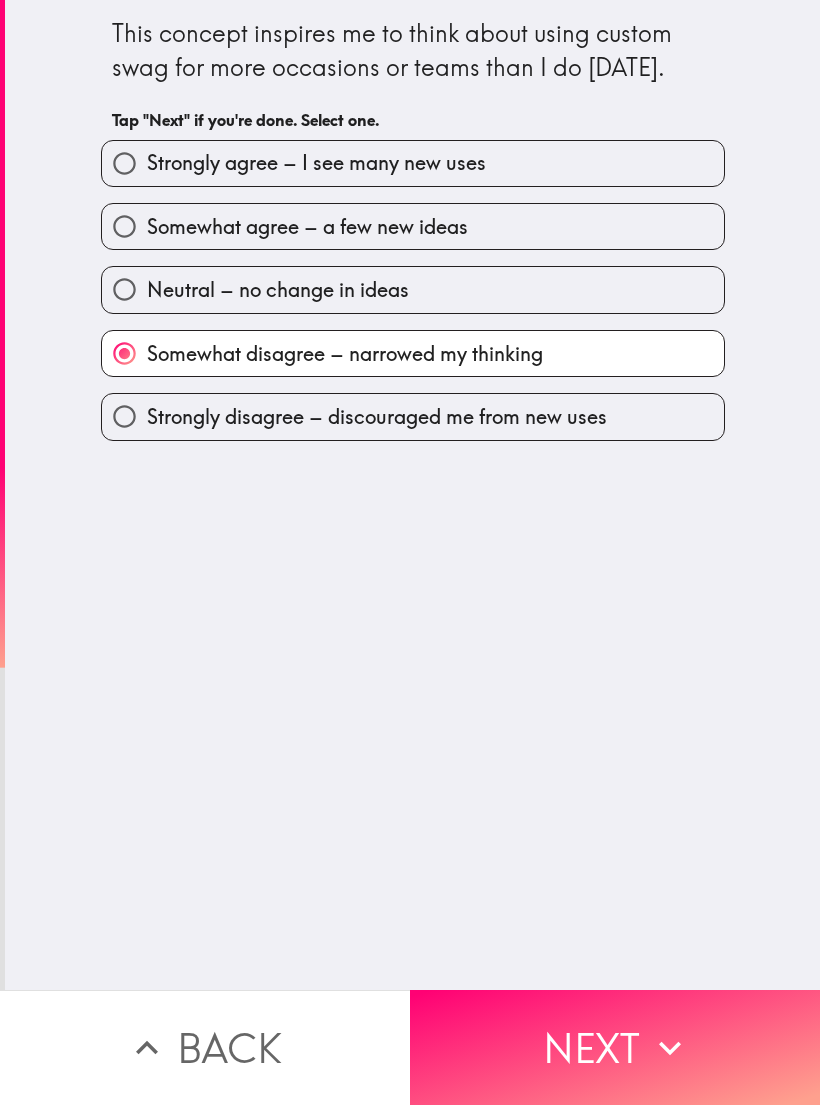 click on "Next" at bounding box center [615, 1047] 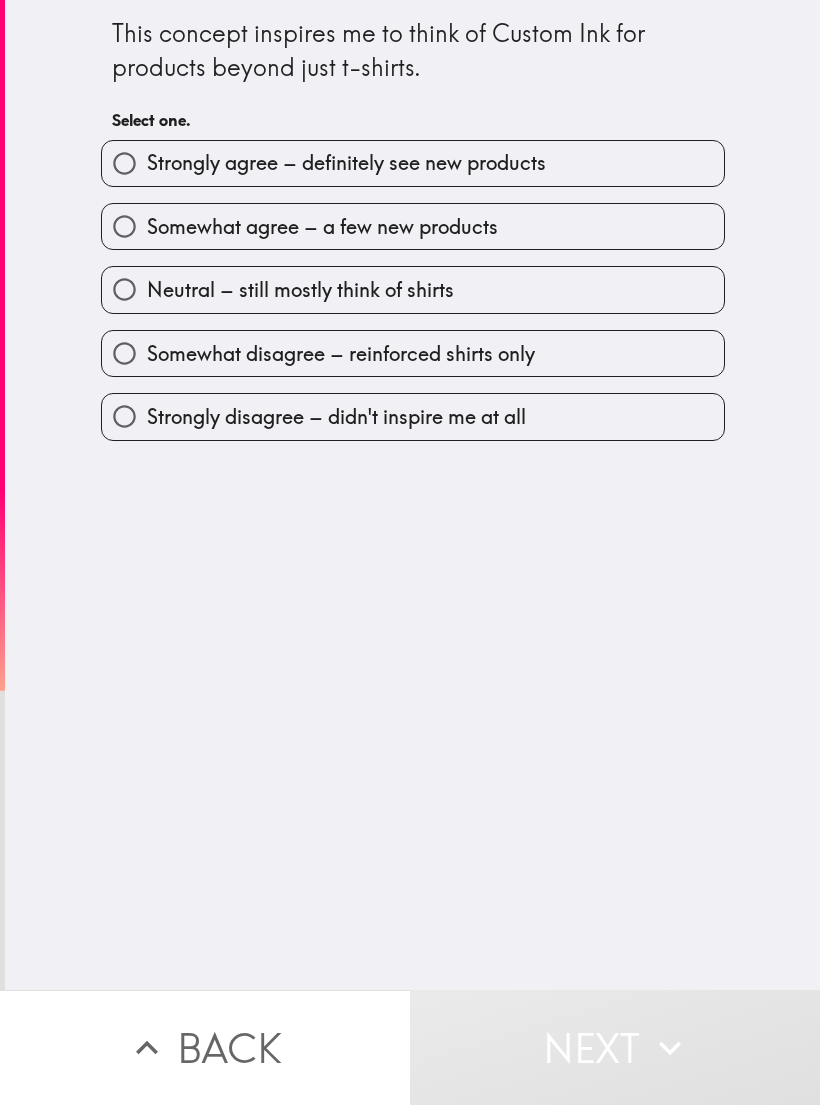 click on "Somewhat disagree – reinforced shirts only" at bounding box center (413, 353) 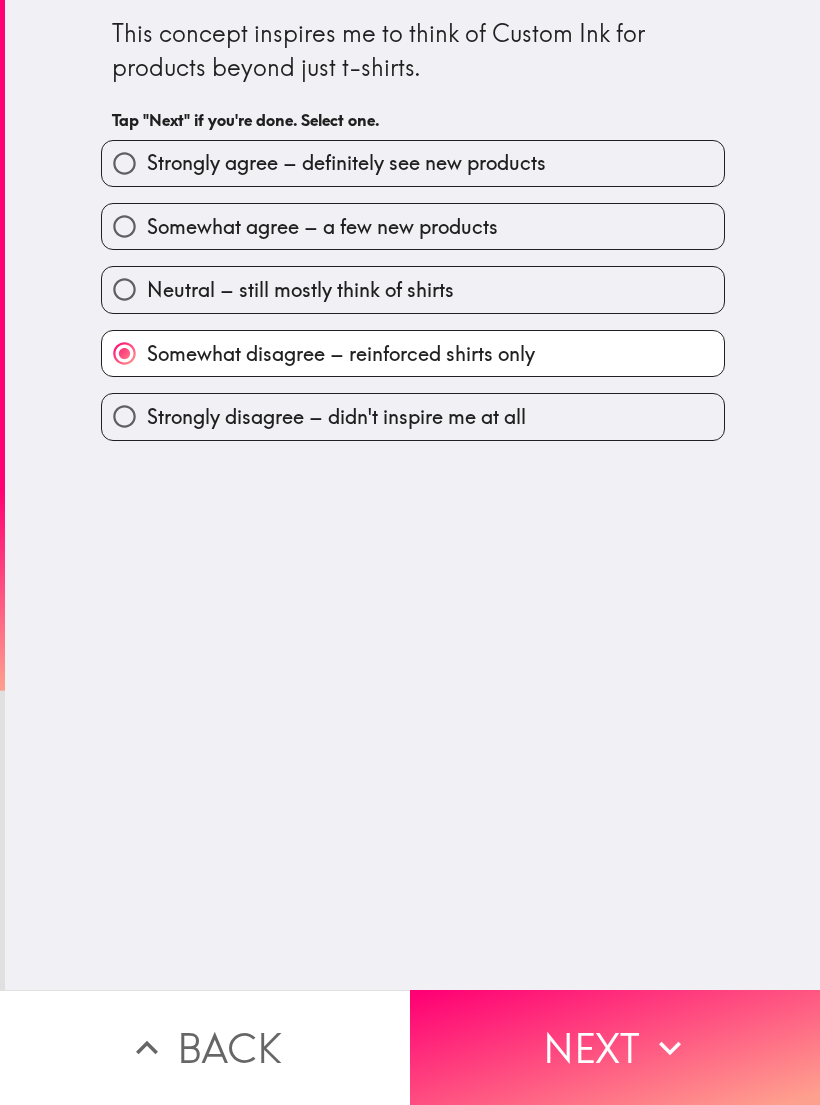 click on "Next" at bounding box center (615, 1047) 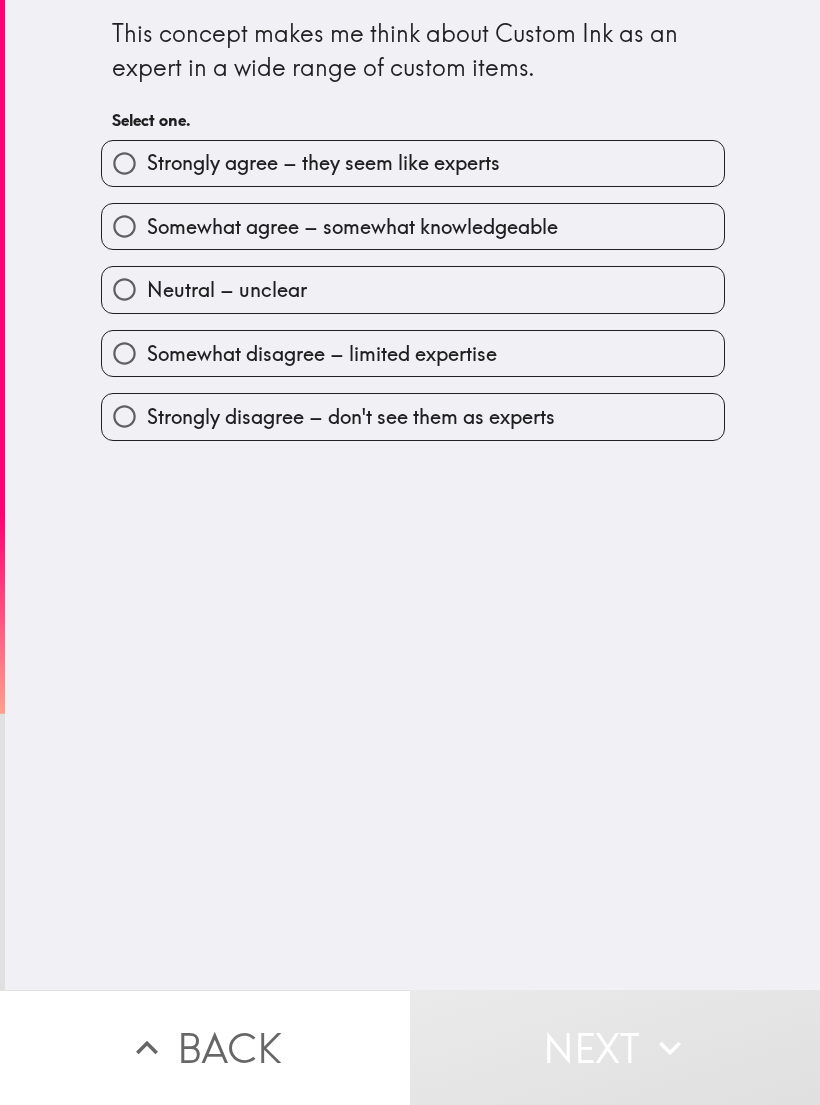 click on "Somewhat agree – somewhat knowledgeable" at bounding box center [413, 226] 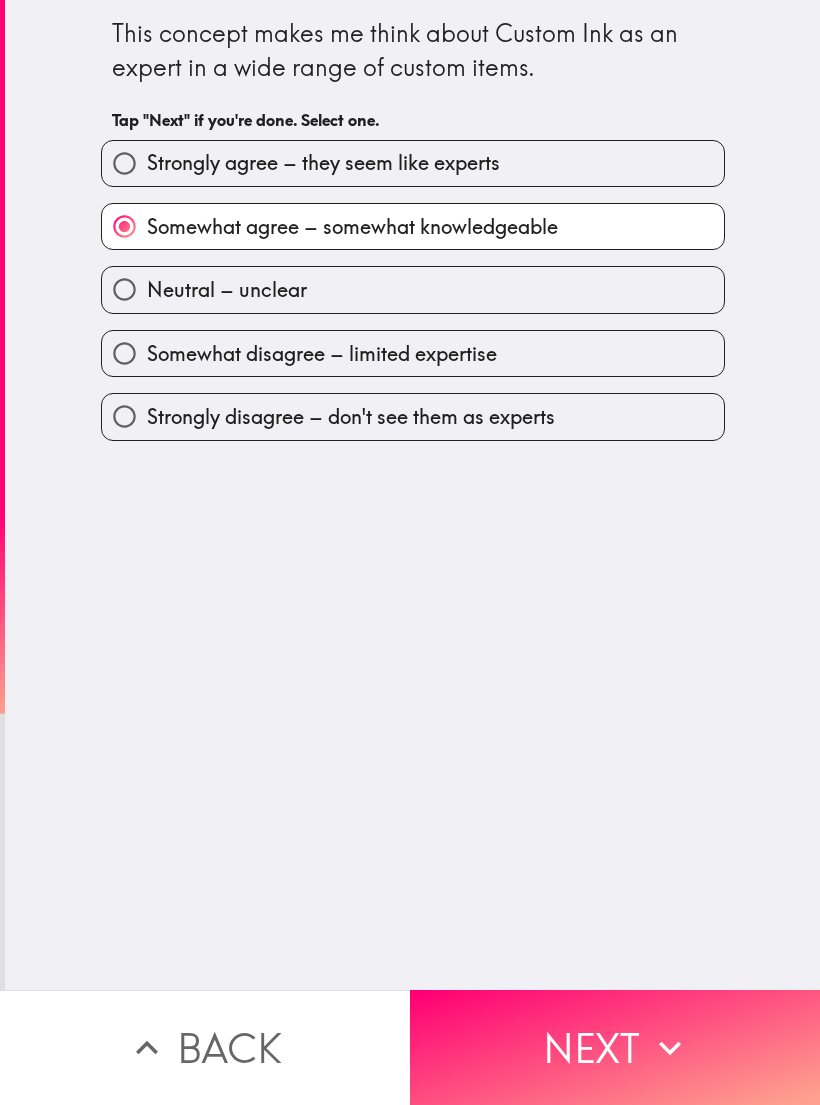 click on "Next" at bounding box center [615, 1047] 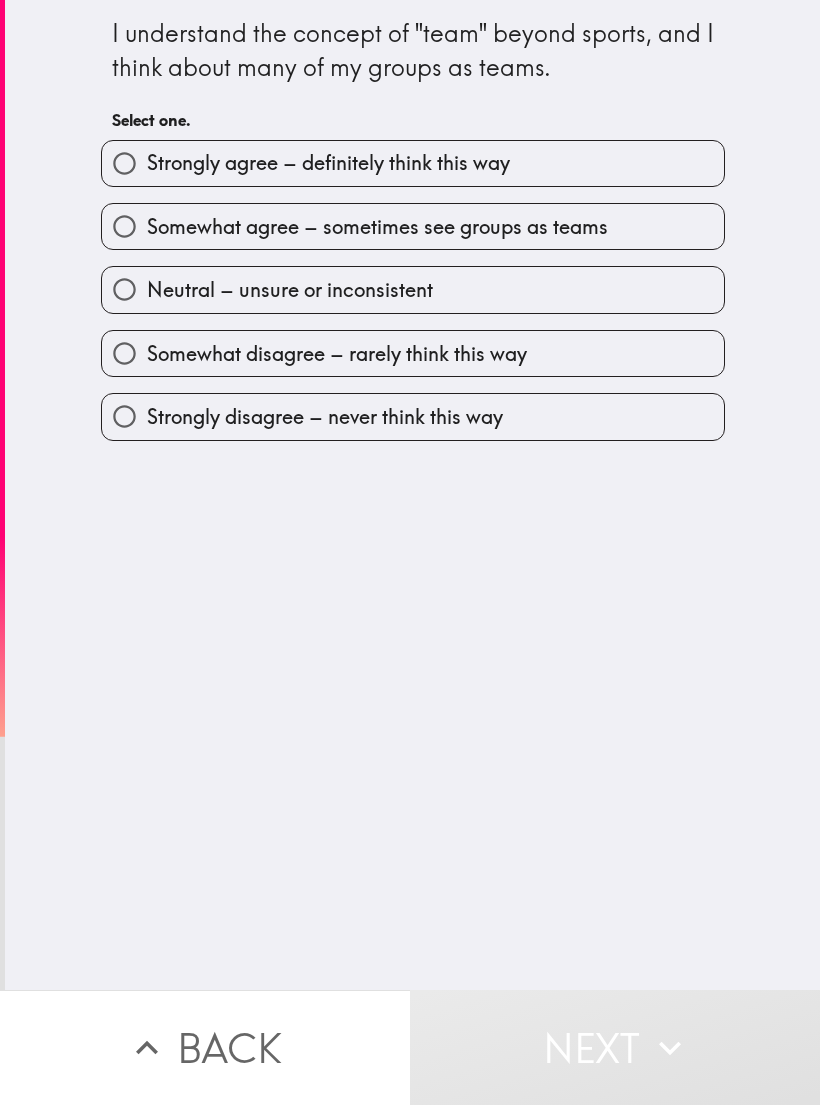 click on "Strongly disagree – never think this way" at bounding box center (413, 416) 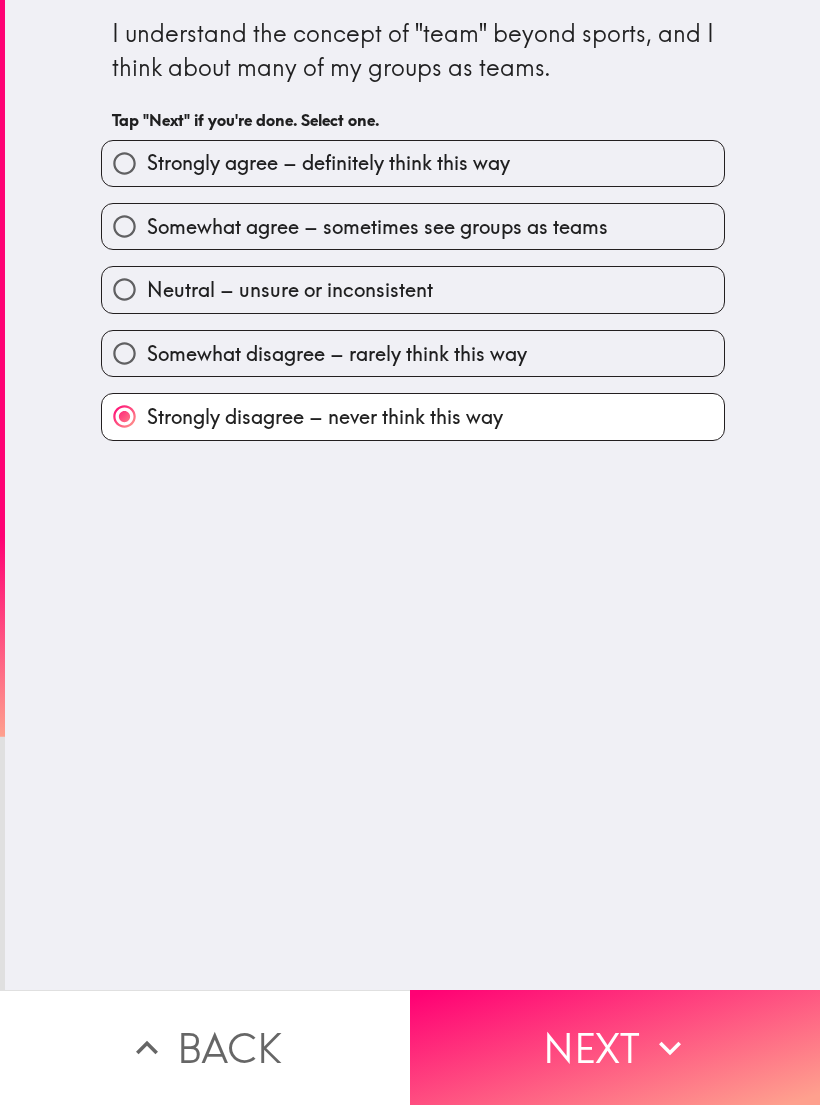 click on "Next" at bounding box center (615, 1047) 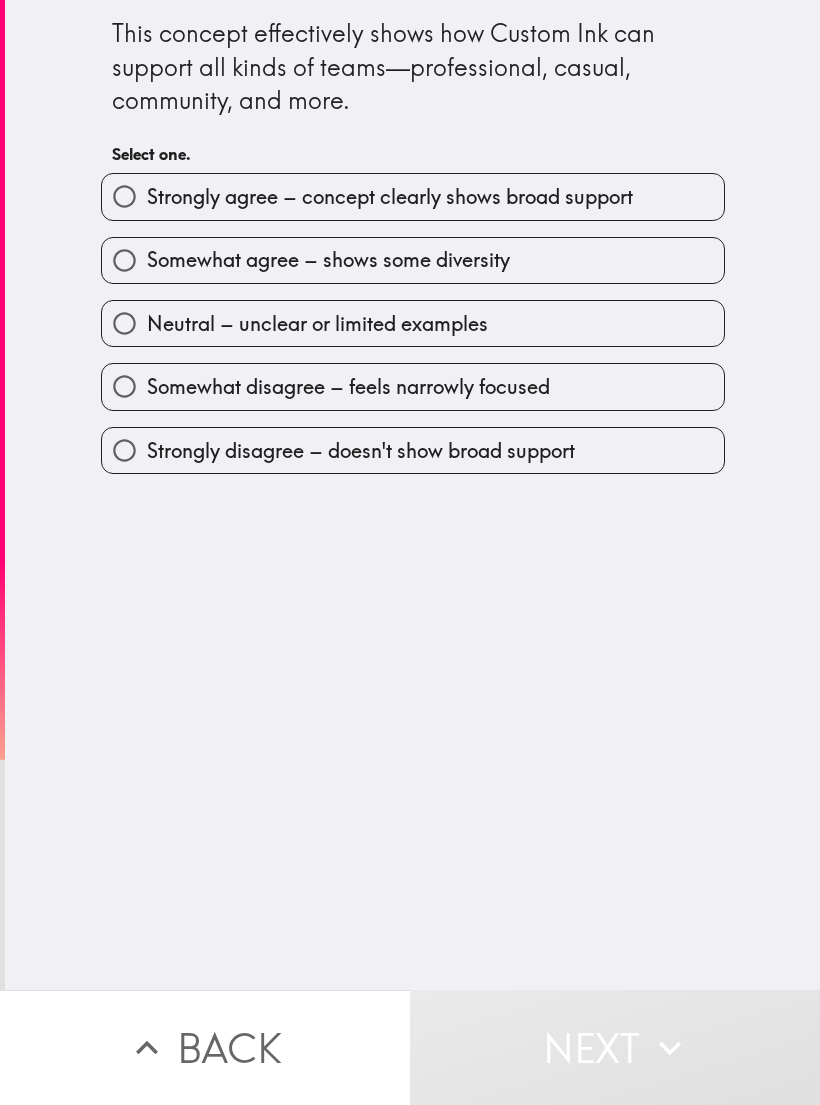 click on "Somewhat agree – shows some diversity" at bounding box center [413, 260] 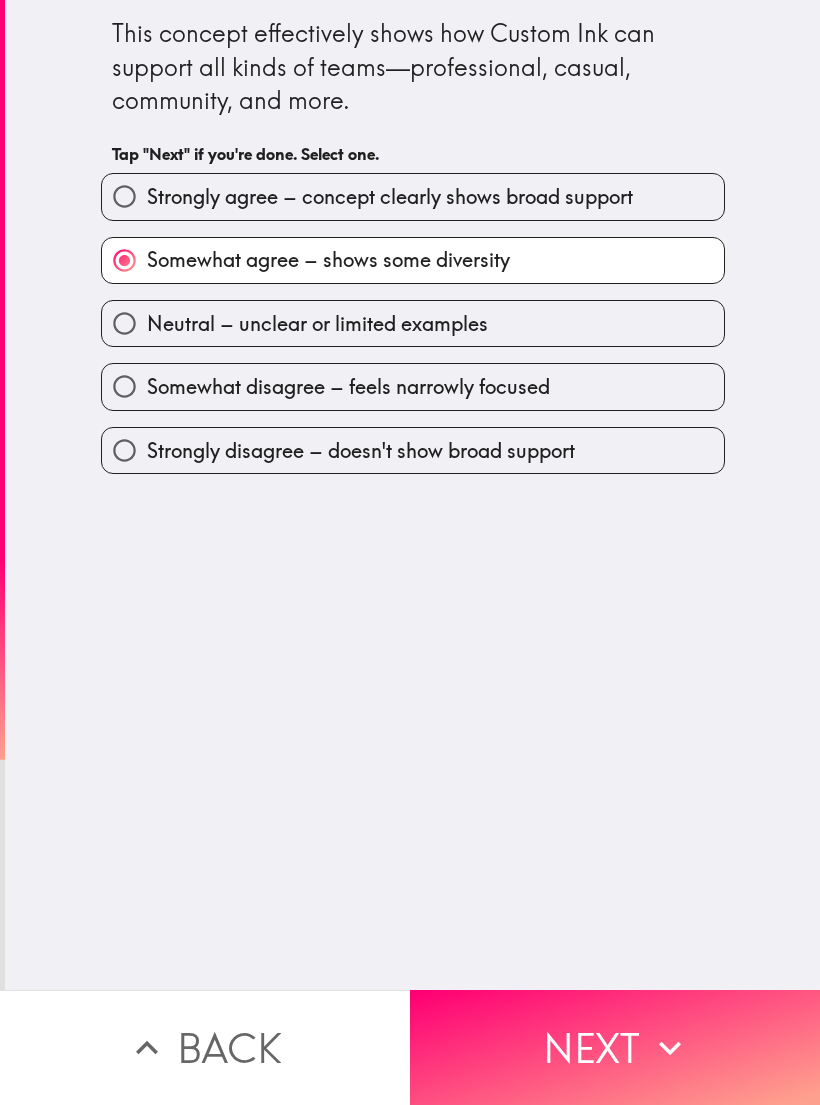 click on "Next" at bounding box center [615, 1047] 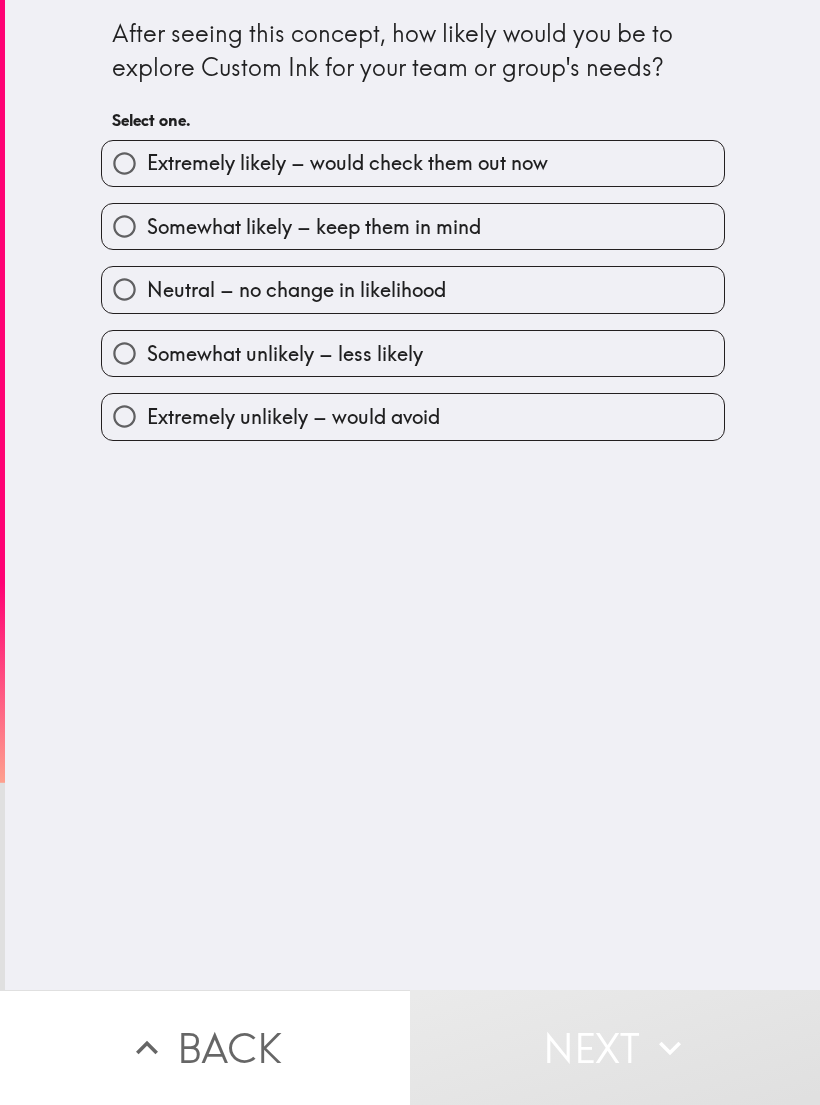click on "Neutral – no change in likelihood" at bounding box center (413, 289) 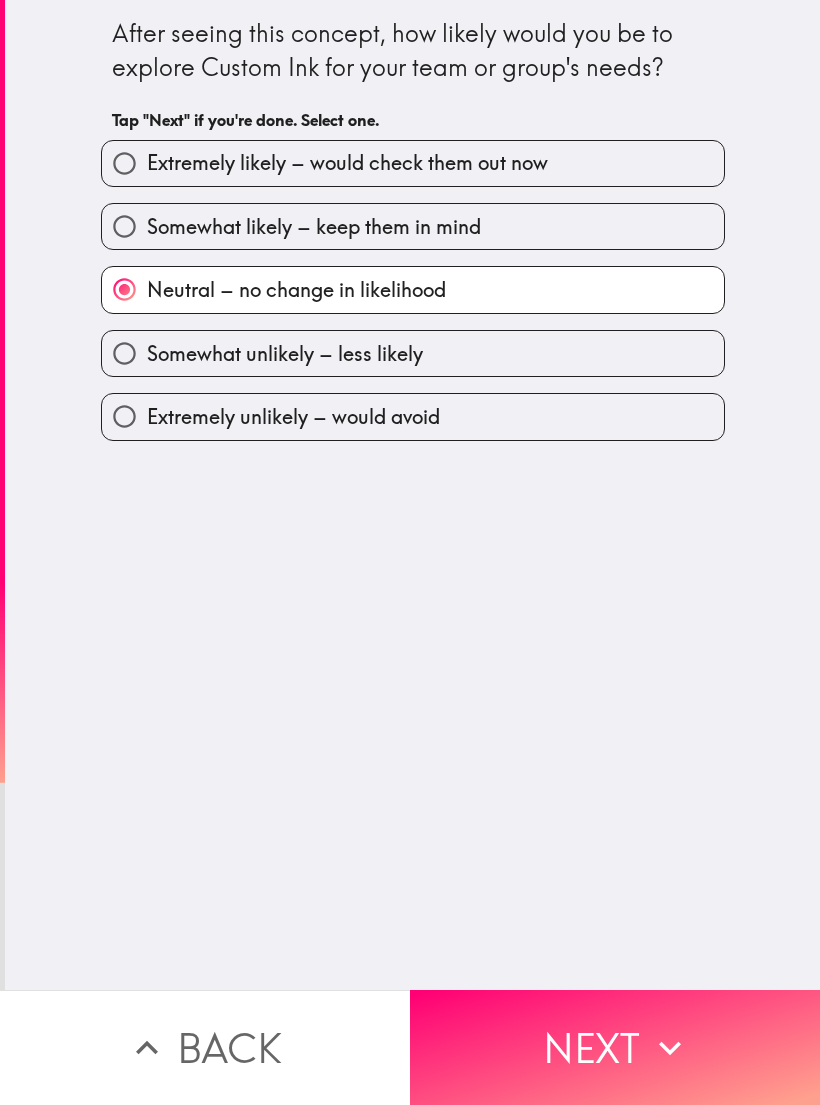 click on "Next" at bounding box center [615, 1047] 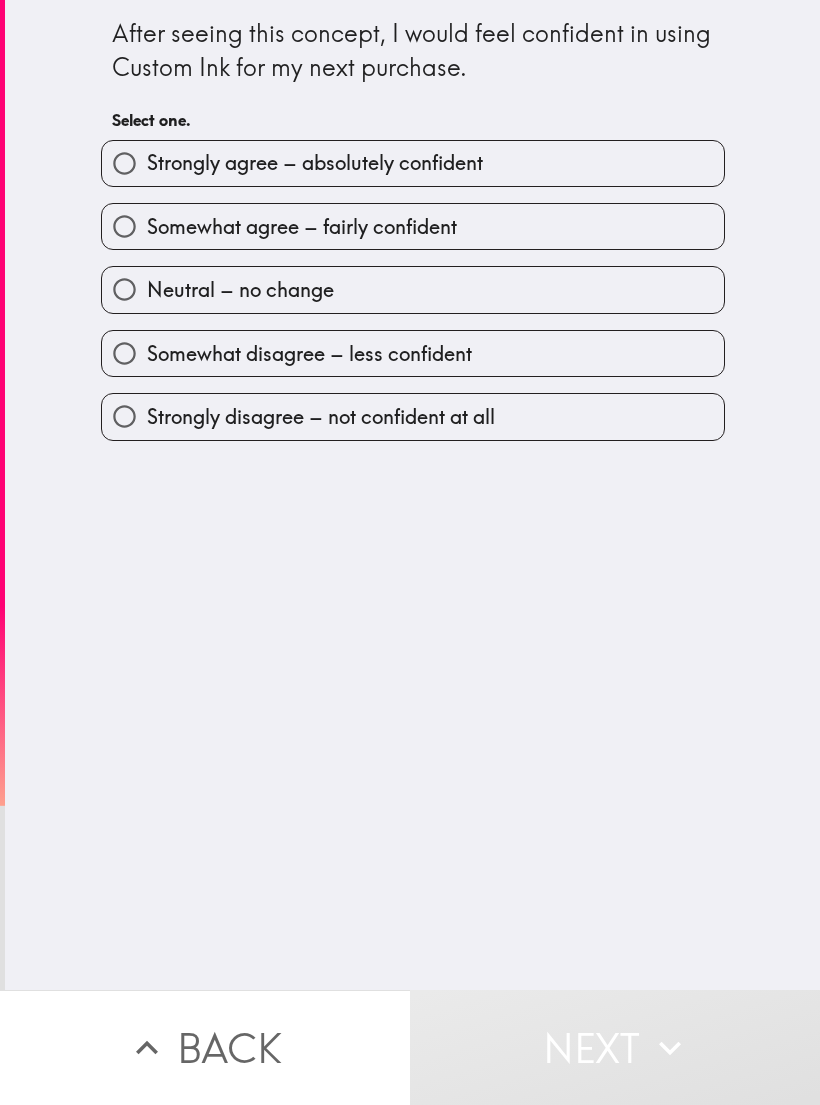 click on "Neutral – no change" at bounding box center (413, 289) 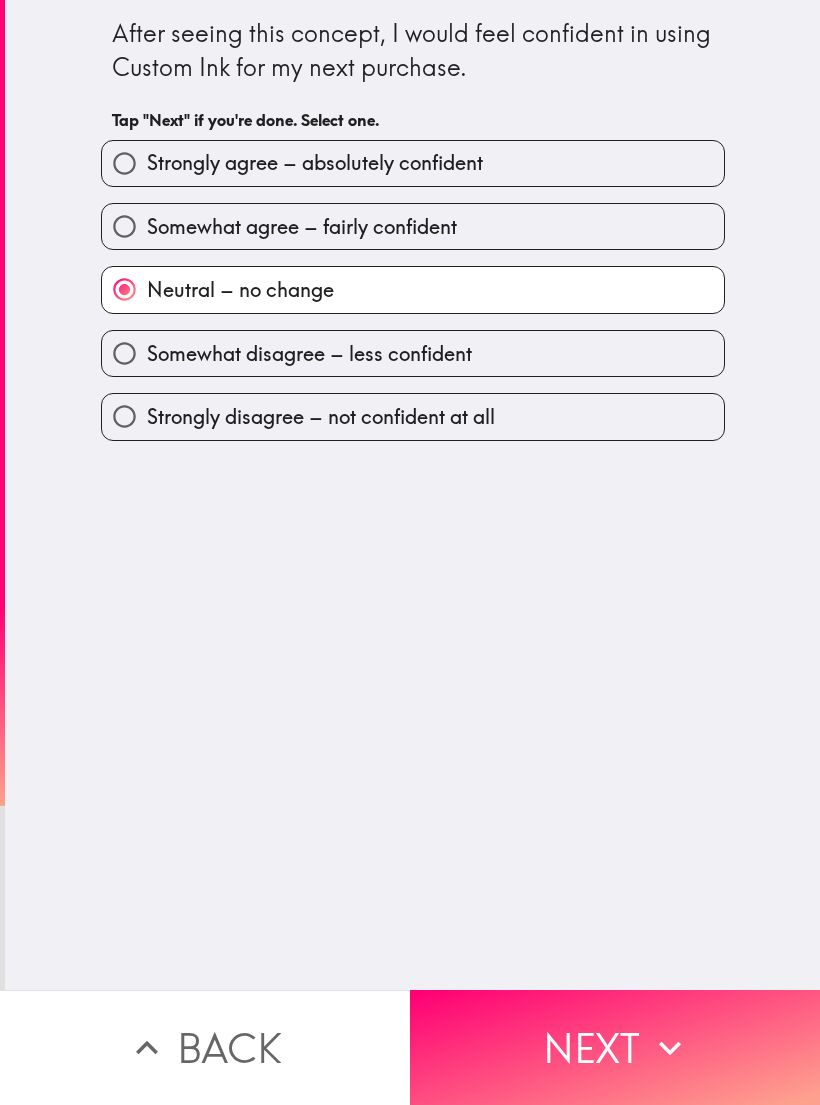 click on "Next" at bounding box center (615, 1047) 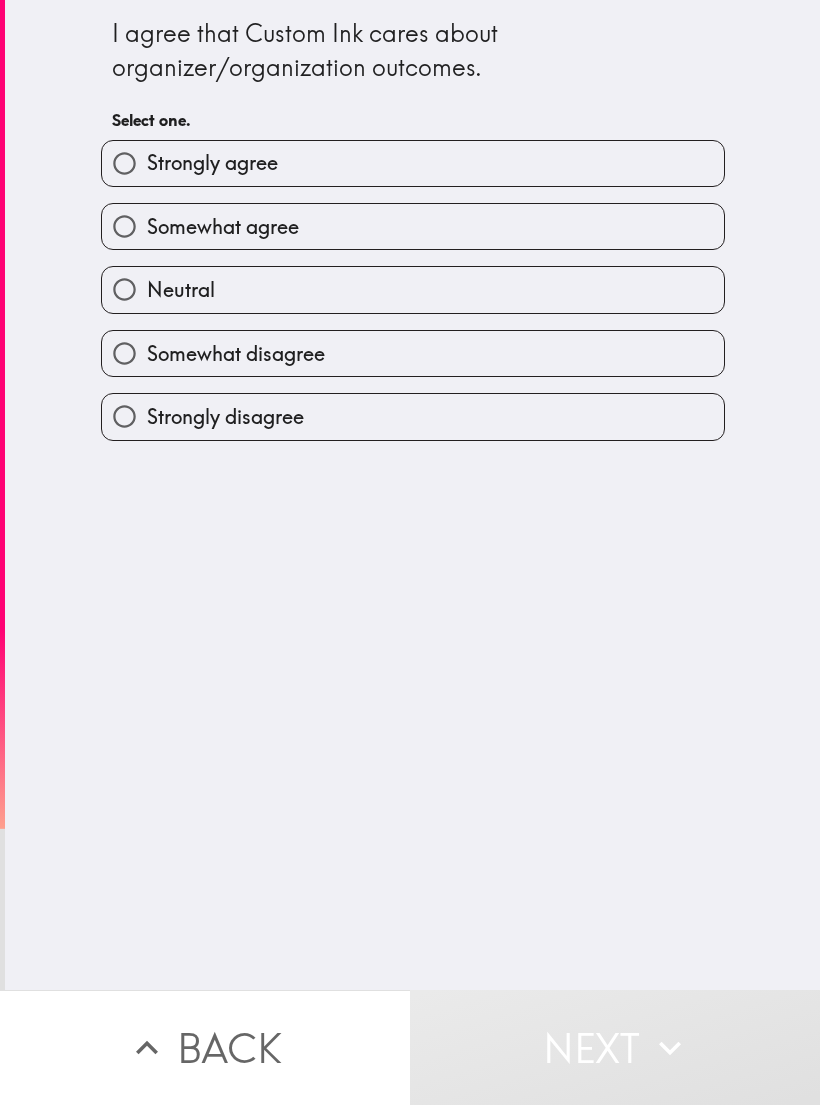click on "Neutral" at bounding box center (413, 289) 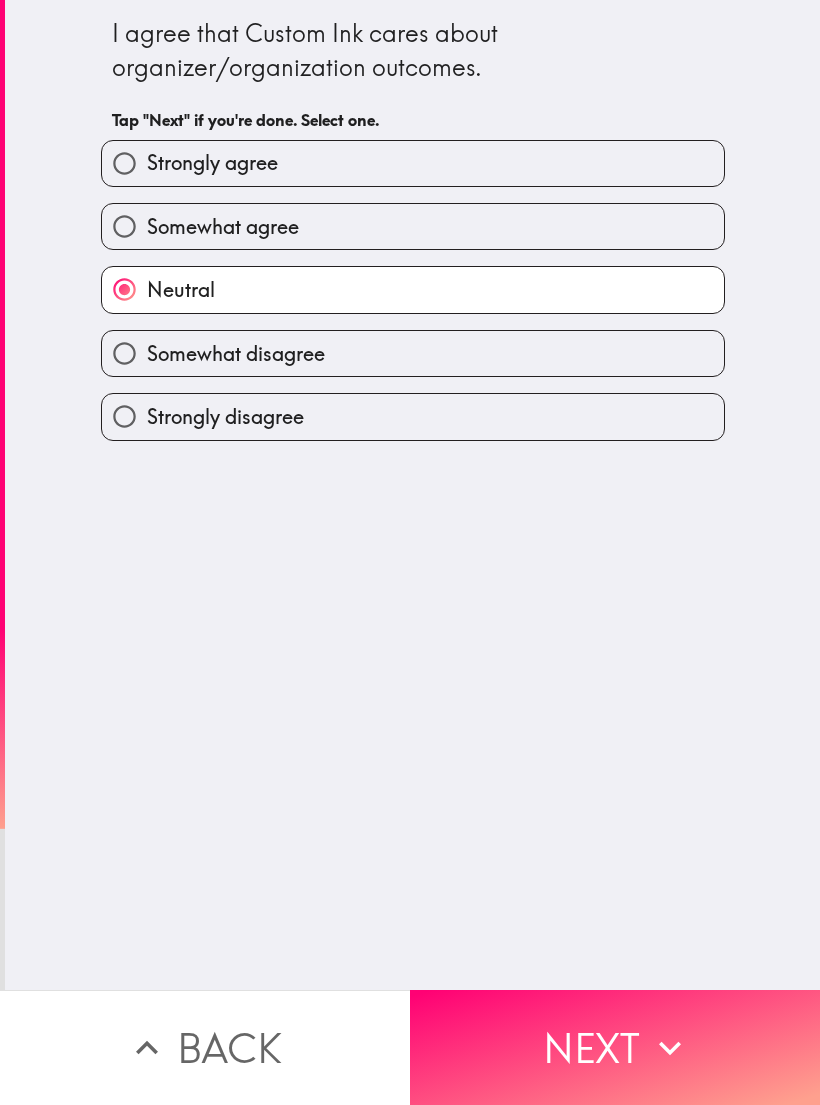 click on "Next" at bounding box center (615, 1047) 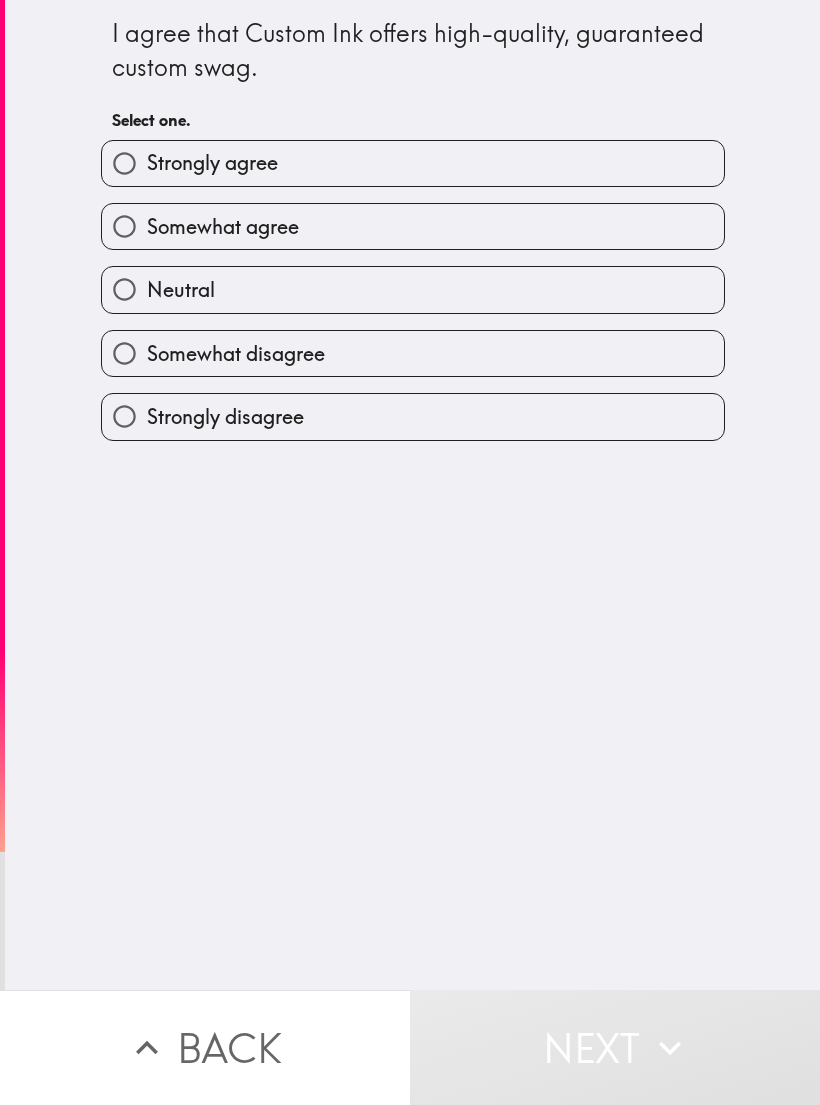 click on "Neutral" at bounding box center (413, 289) 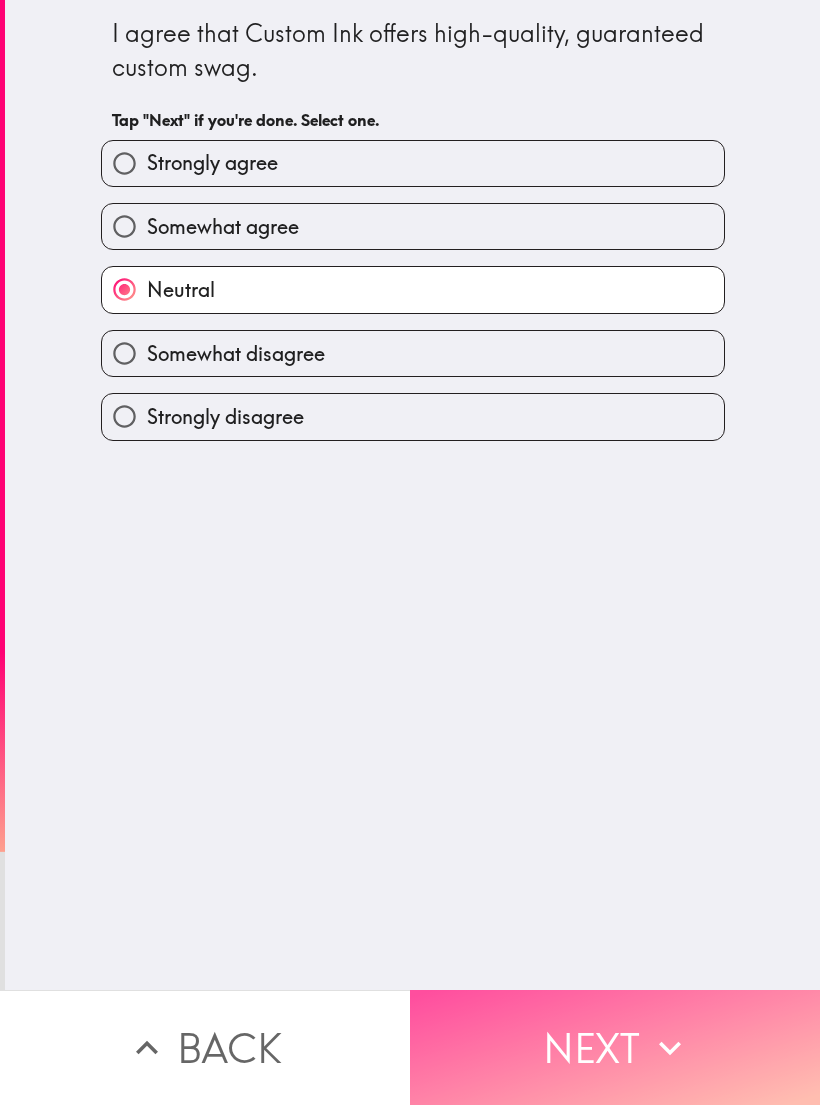 click on "Next" at bounding box center (615, 1047) 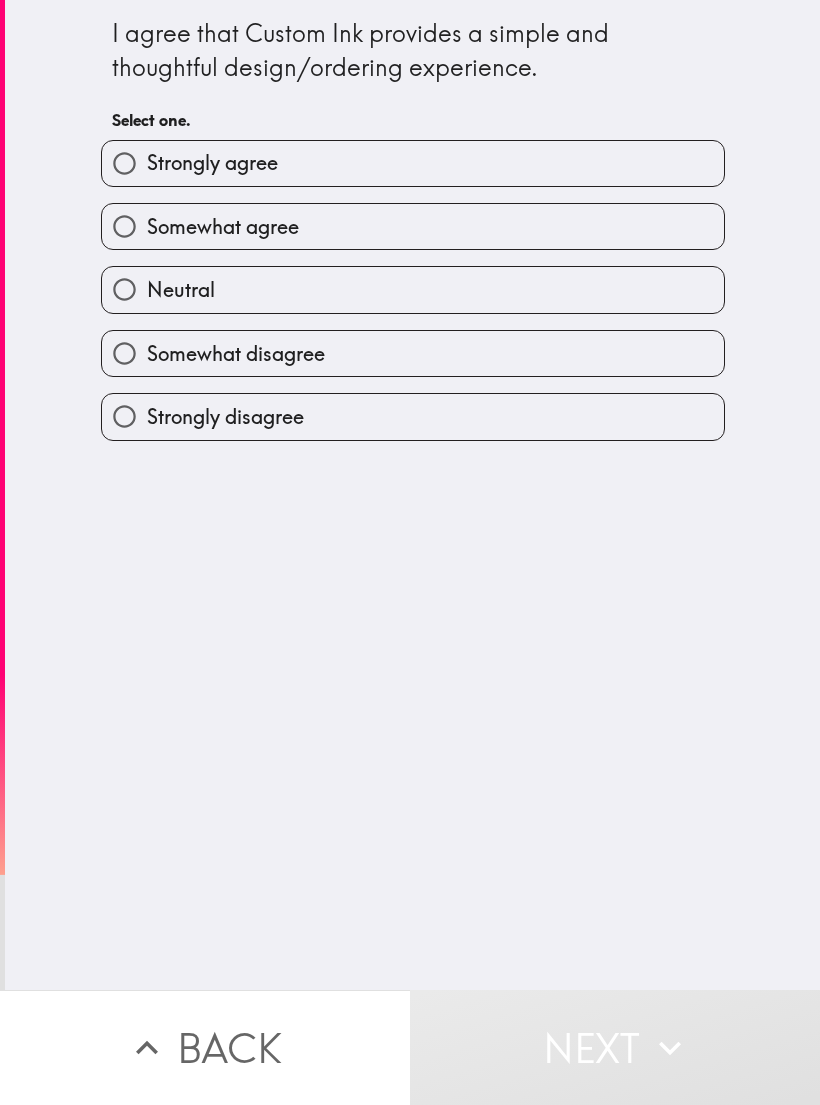 click on "Neutral" at bounding box center [413, 289] 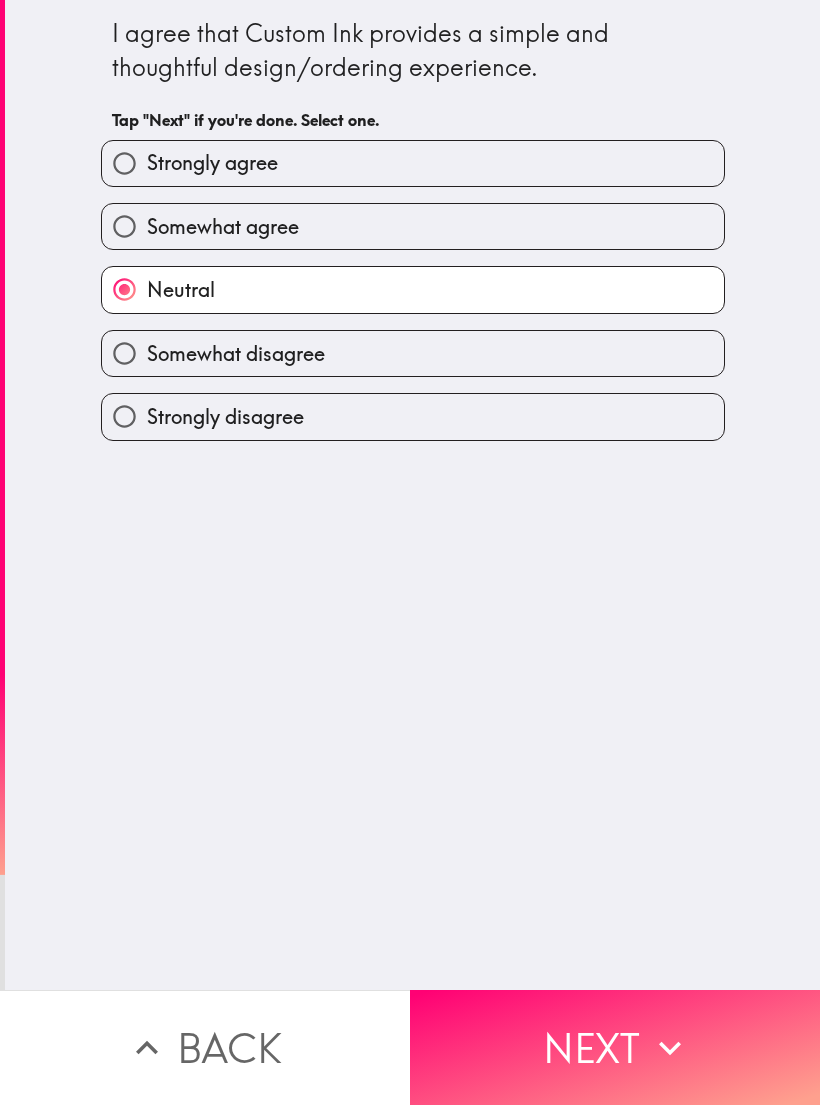 click on "Next" at bounding box center [615, 1047] 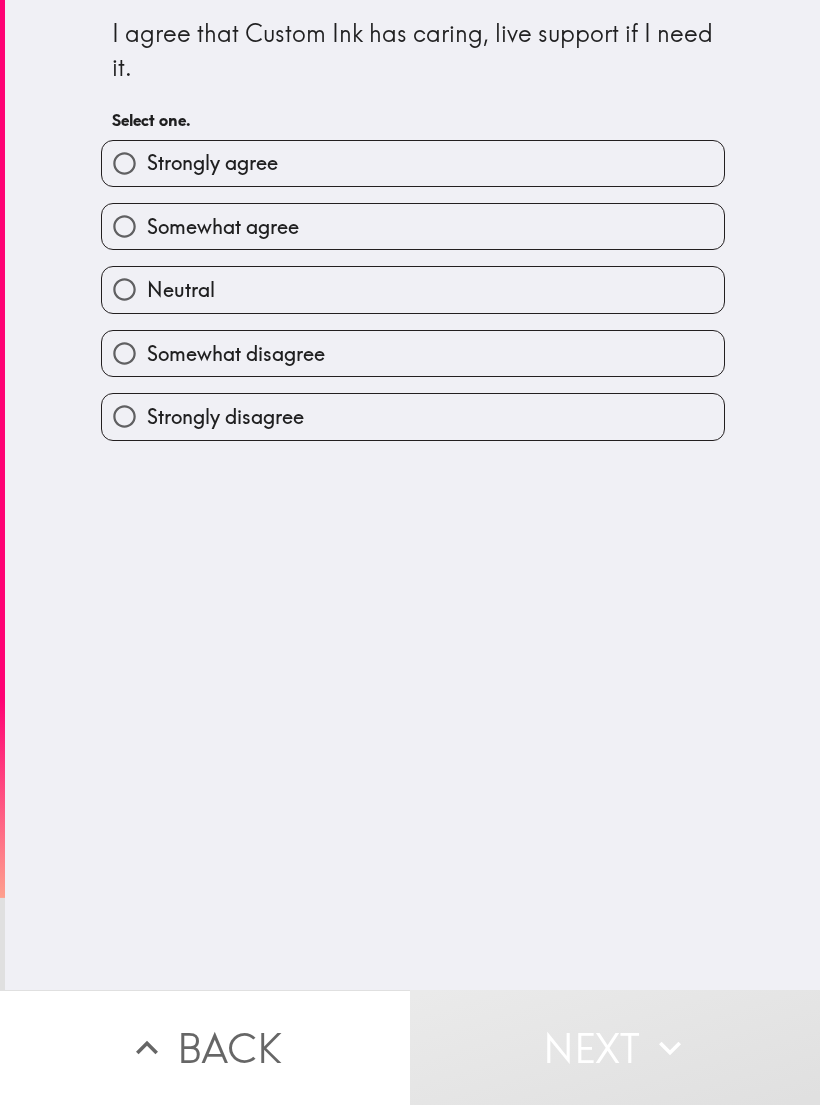 click on "Somewhat disagree" at bounding box center [405, 345] 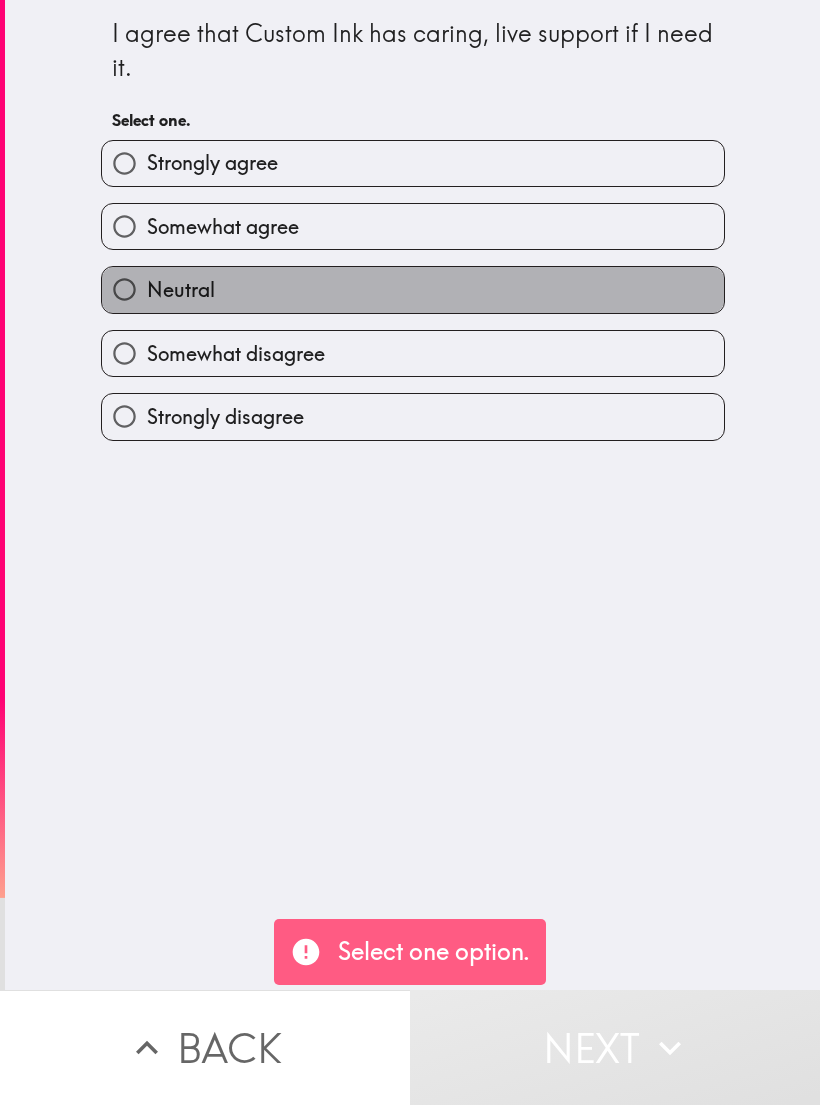 click on "Neutral" at bounding box center (413, 289) 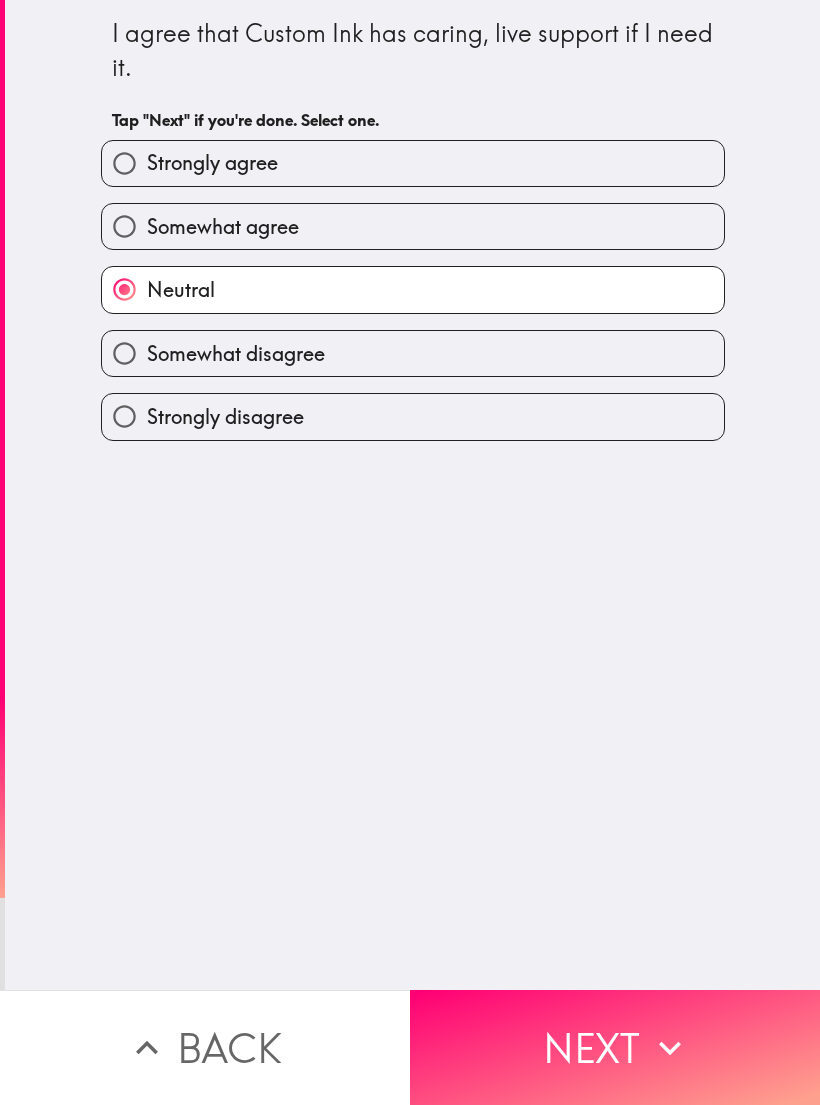 click on "Next" at bounding box center (615, 1047) 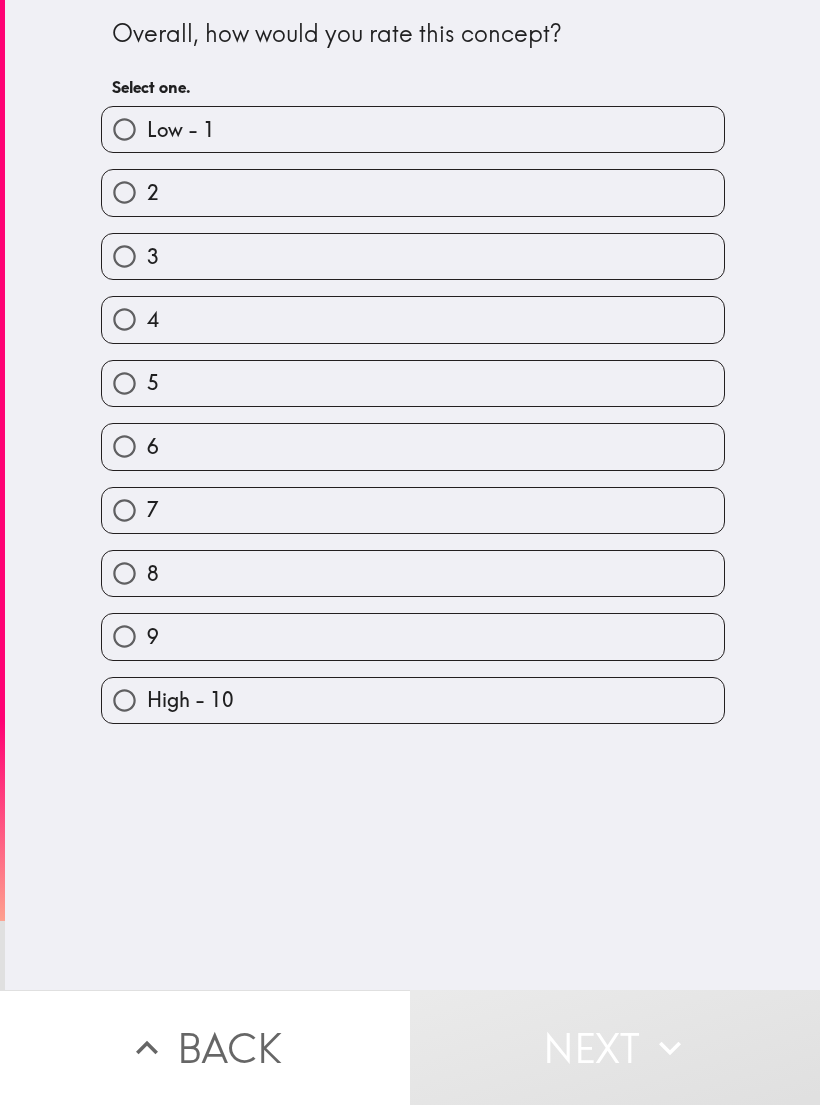 click on "4" at bounding box center (413, 319) 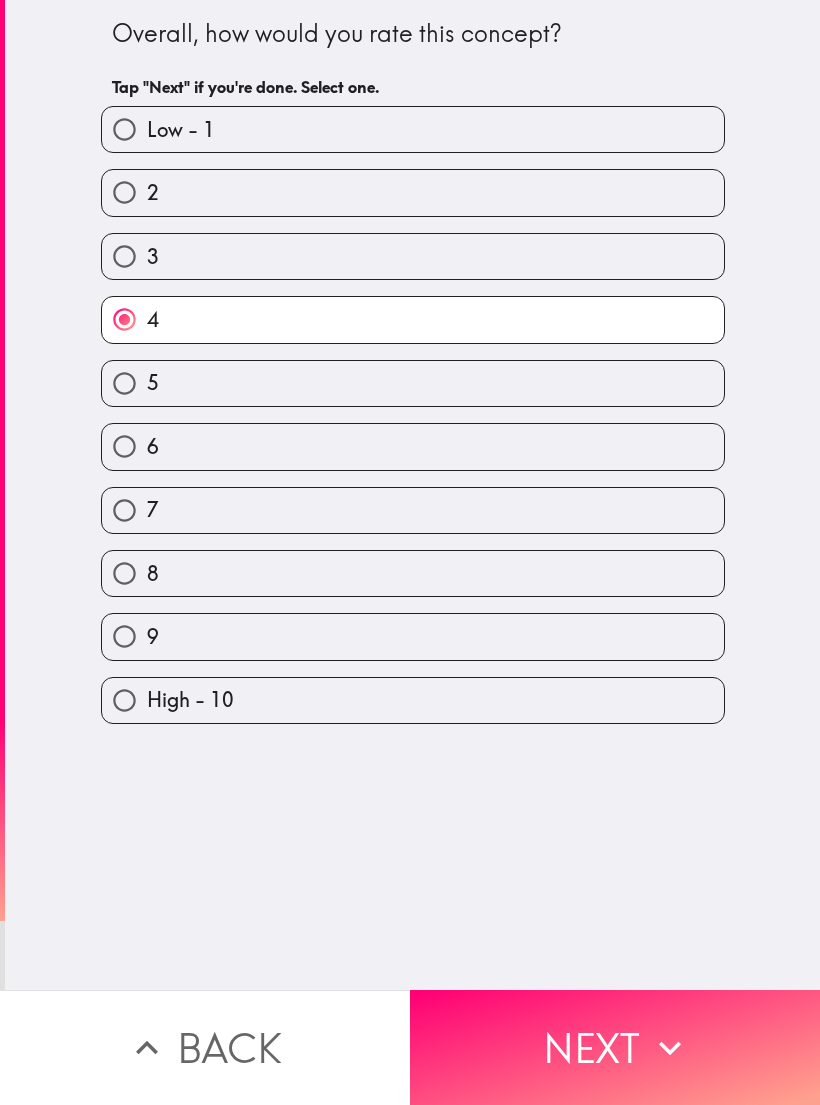 click on "Next" at bounding box center [615, 1047] 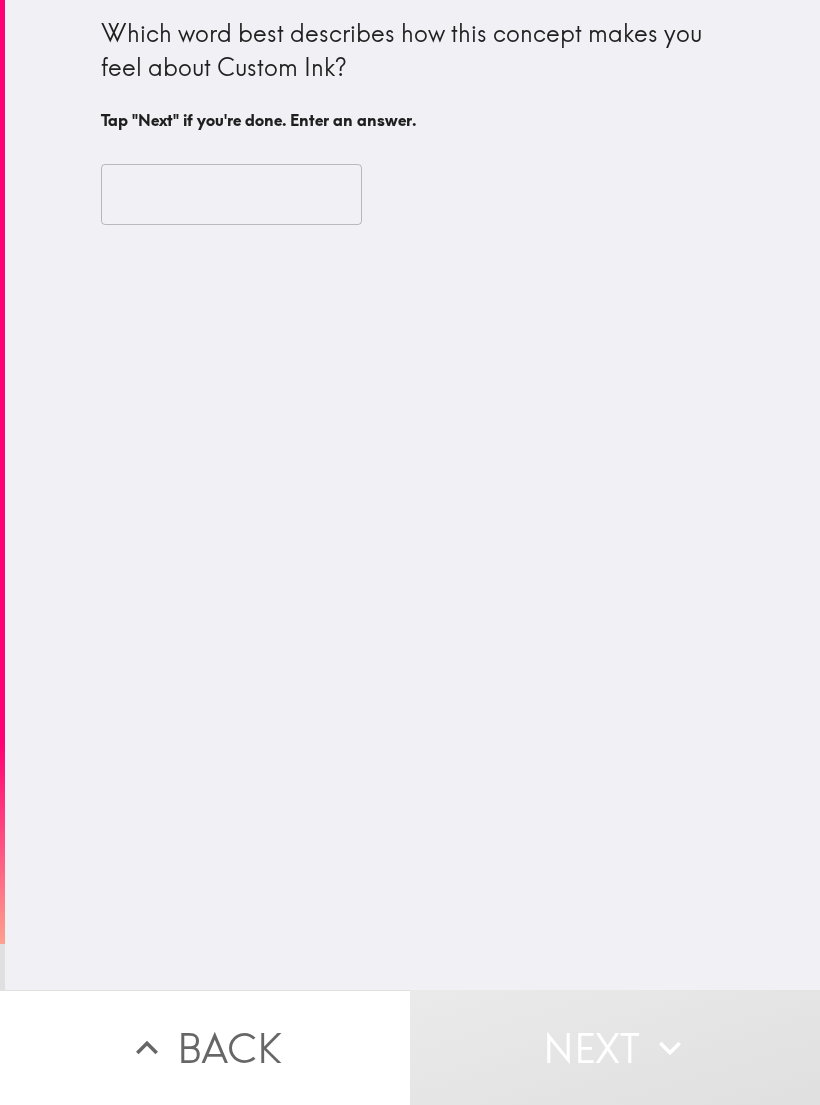 click at bounding box center (231, 195) 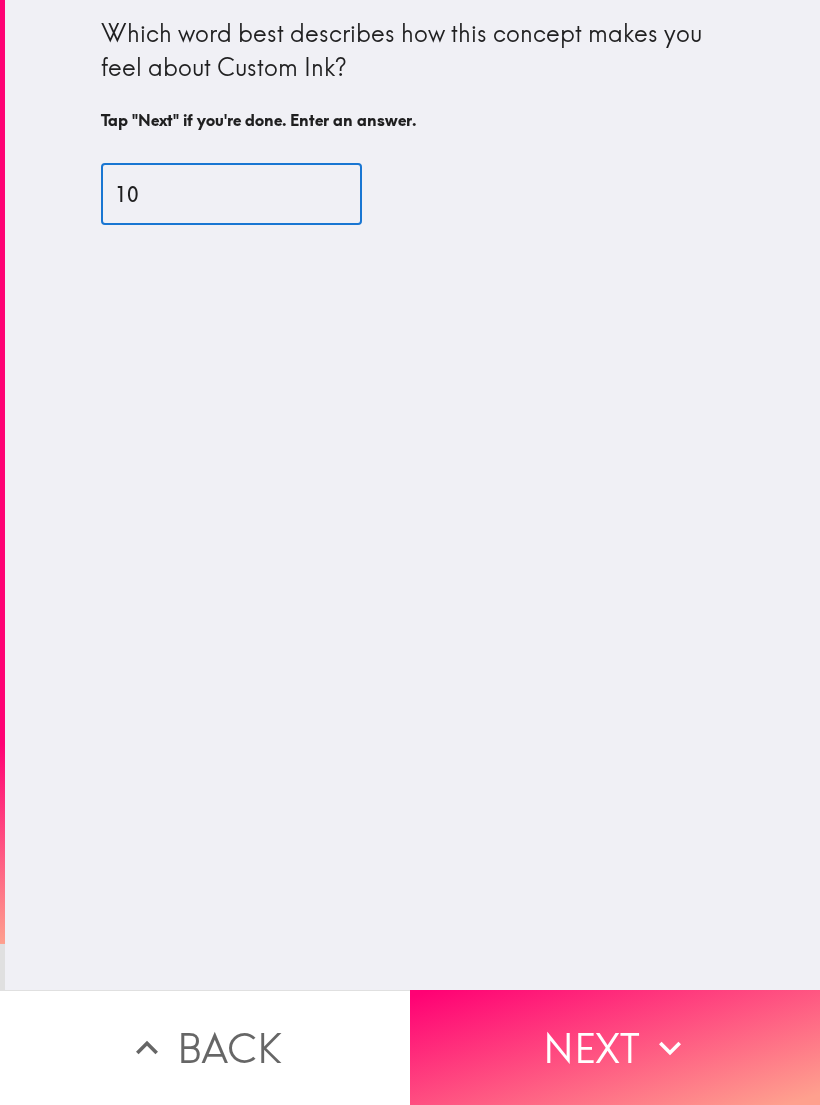 type on "10" 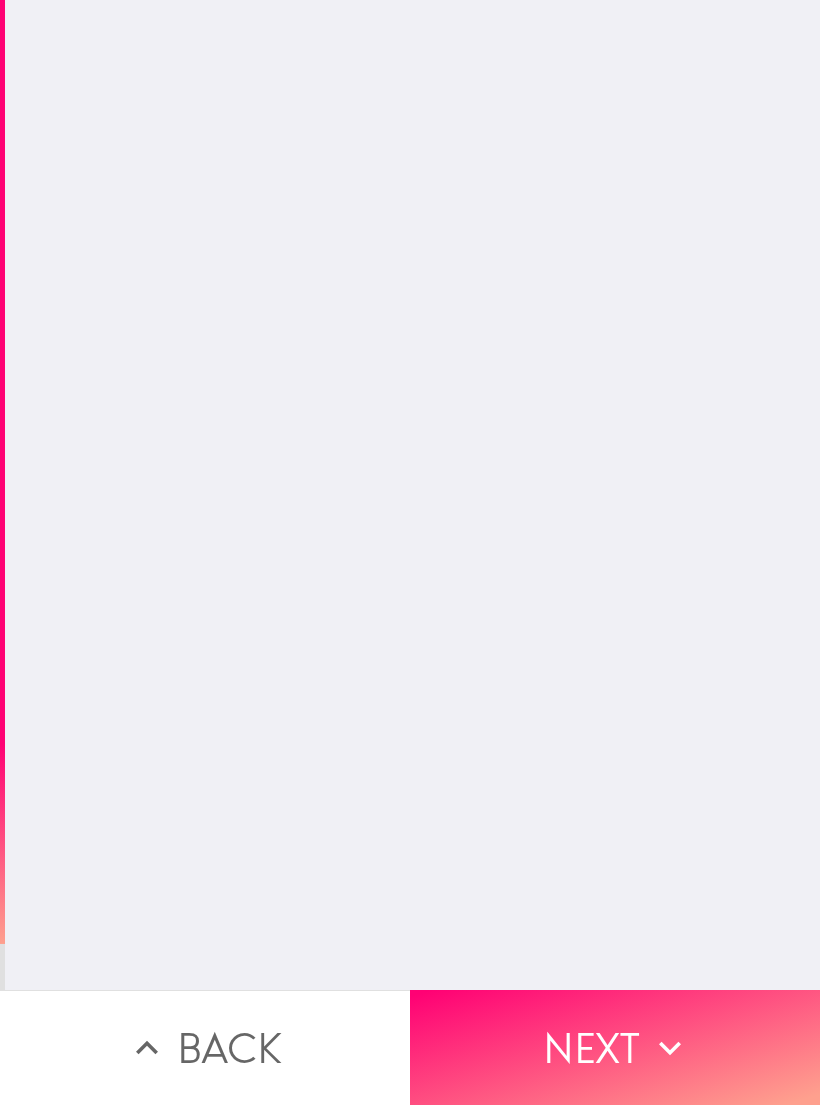 click on "Next" at bounding box center (615, 1047) 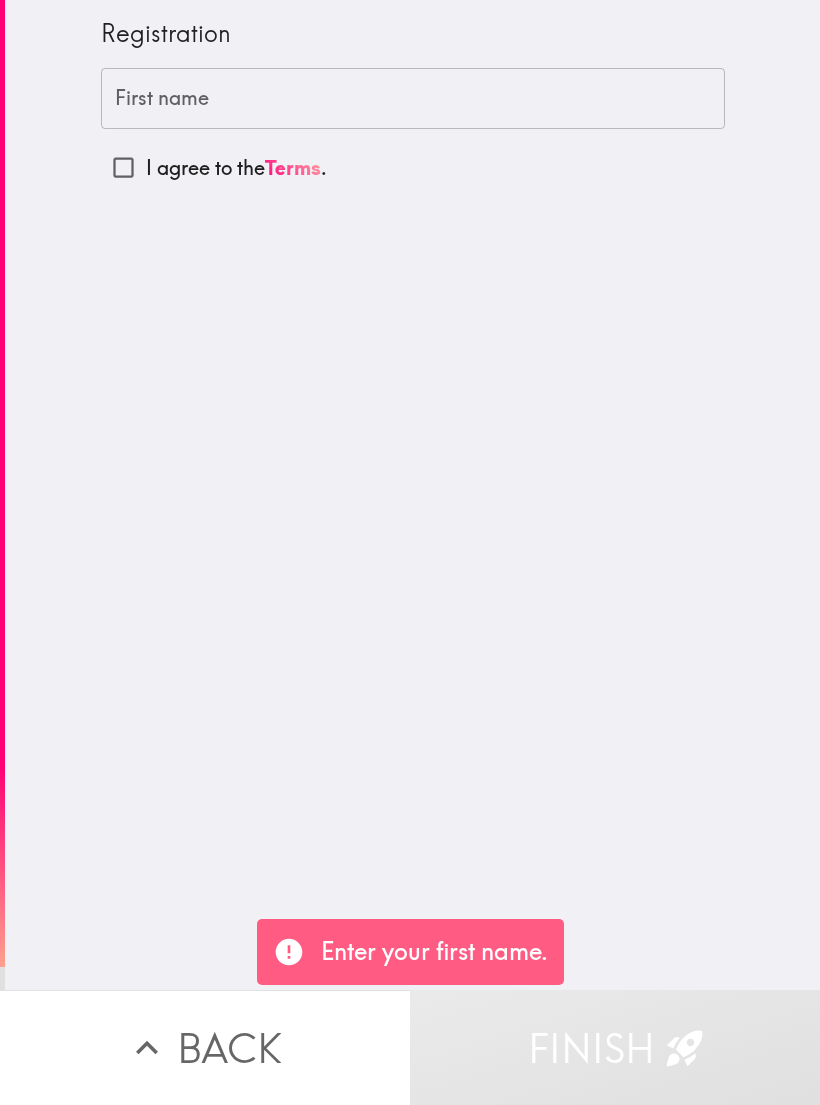 click on "First name" at bounding box center (413, 99) 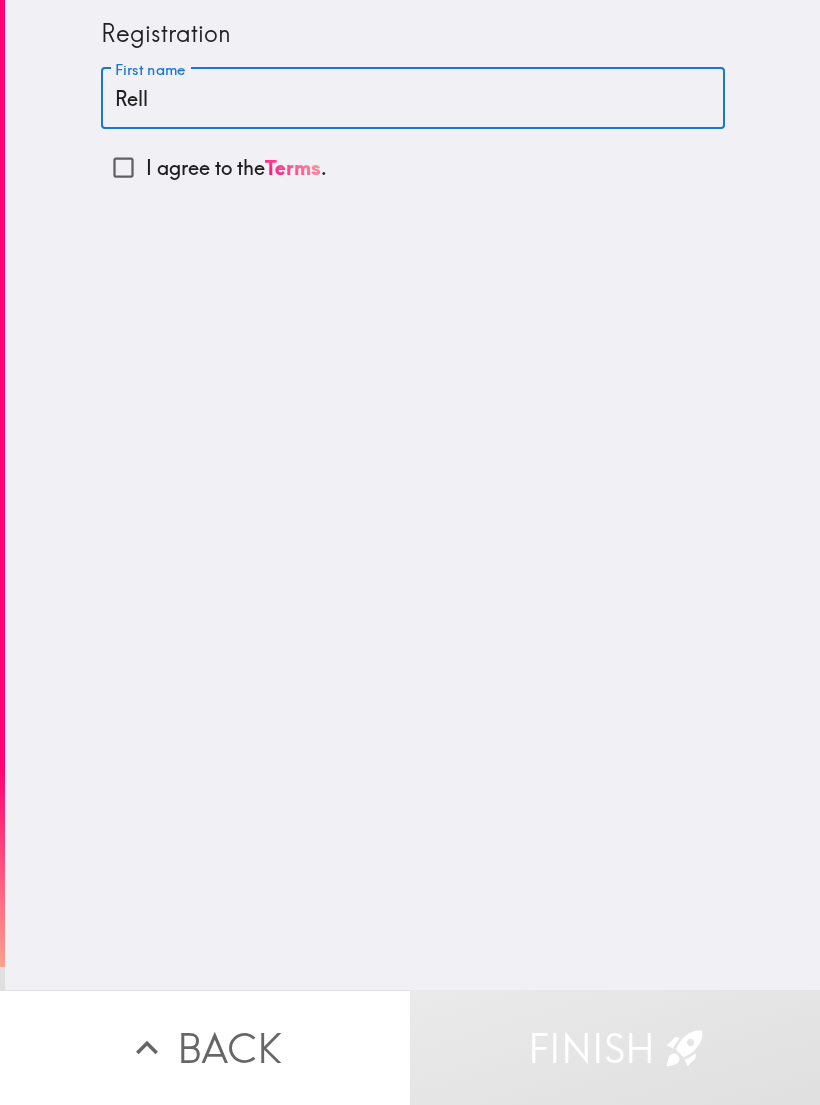 type on "Rell" 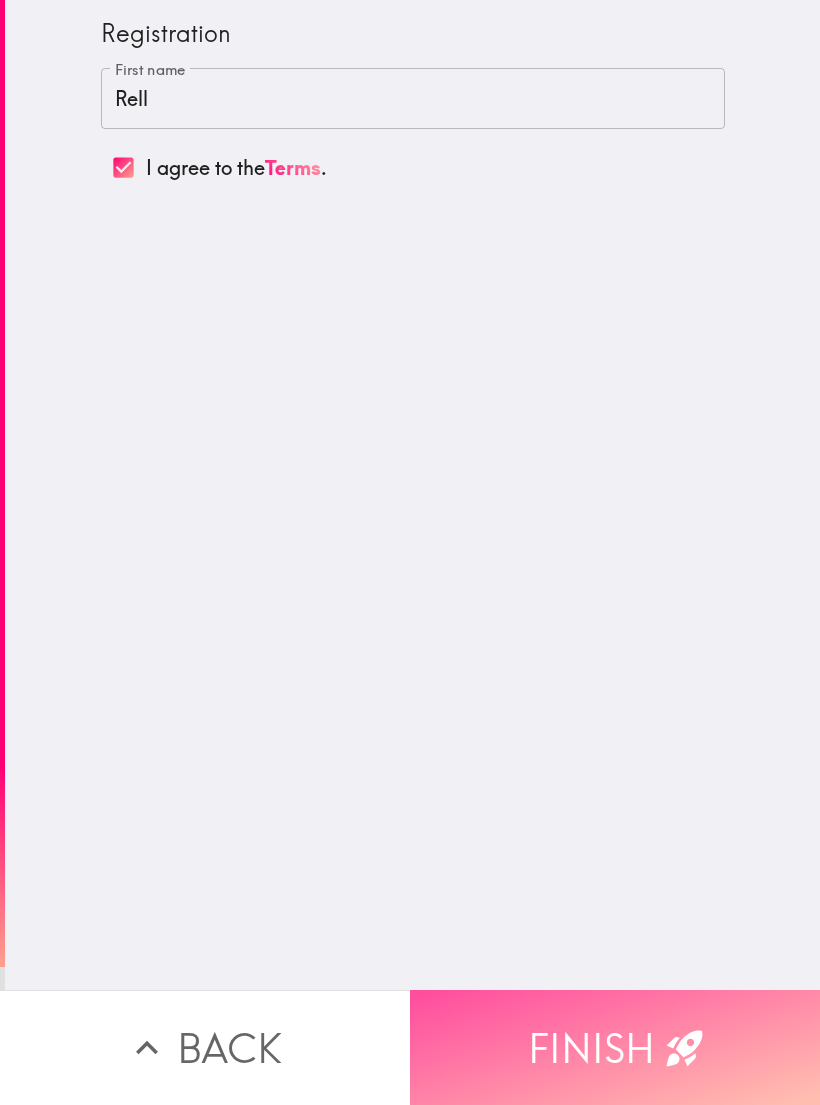 click on "Finish" at bounding box center (615, 1047) 